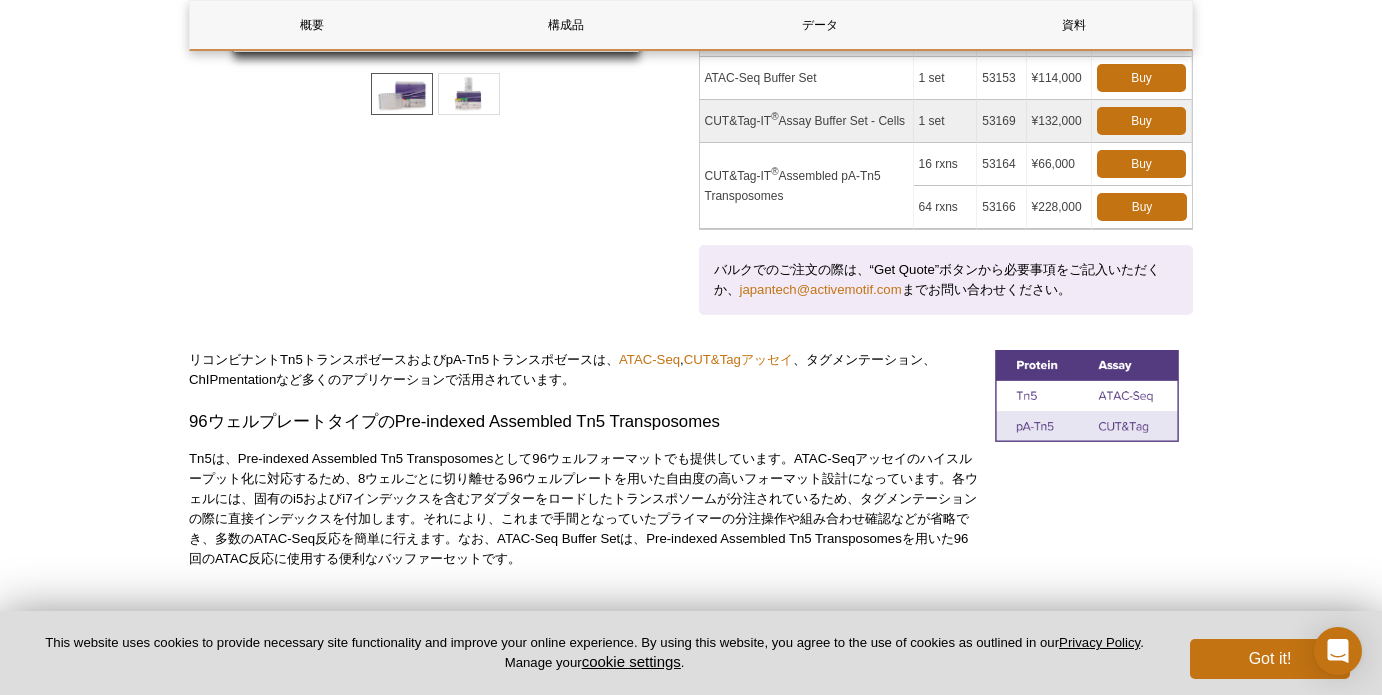 scroll, scrollTop: 587, scrollLeft: 0, axis: vertical 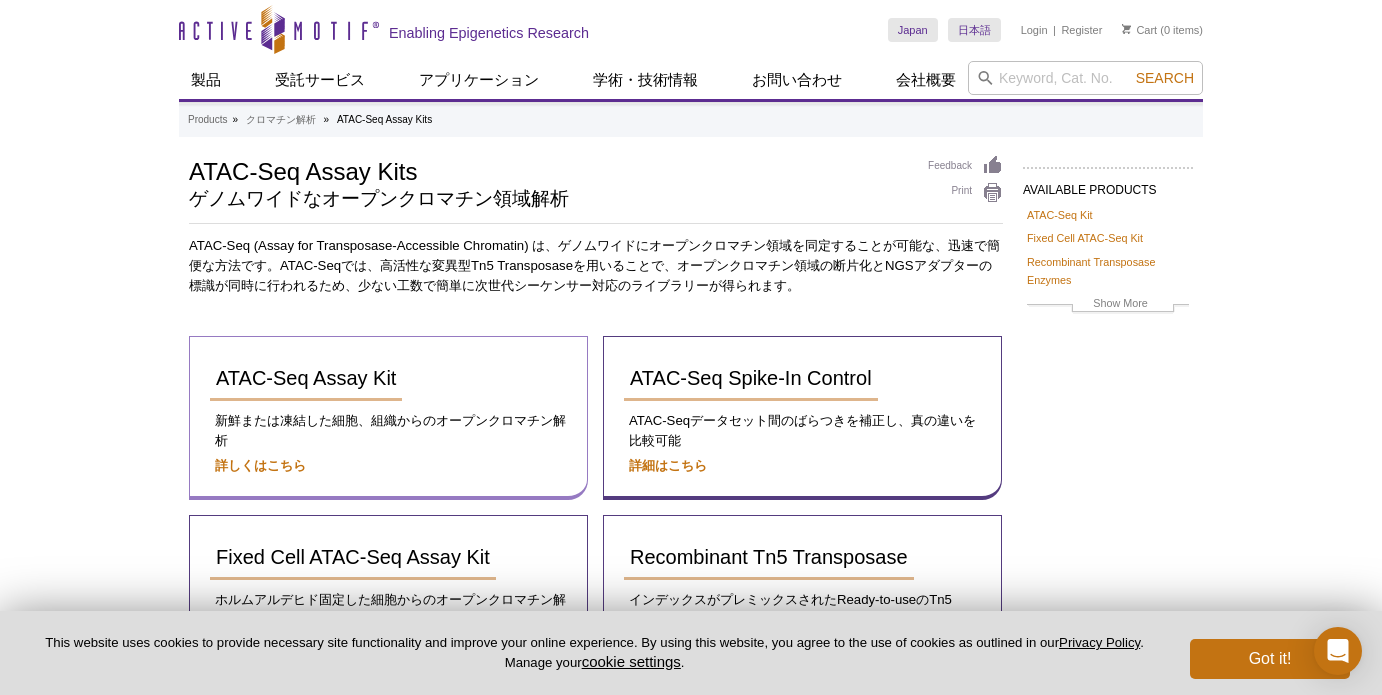 click on "ATAC-Seq Assay Kit
新鮮または凍結した細胞、組織からのオープンクロマチン解析
詳しくはこちら" at bounding box center (388, 418) 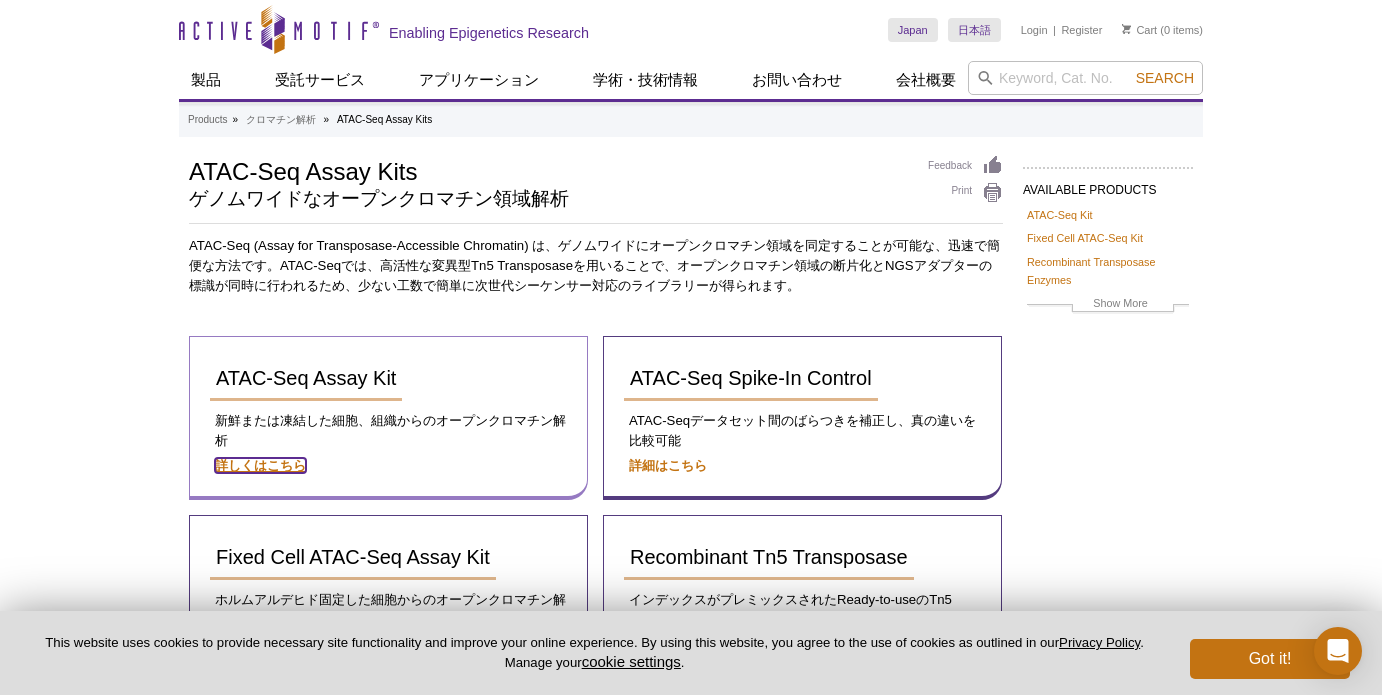 click on "詳しくはこちら" at bounding box center [260, 465] 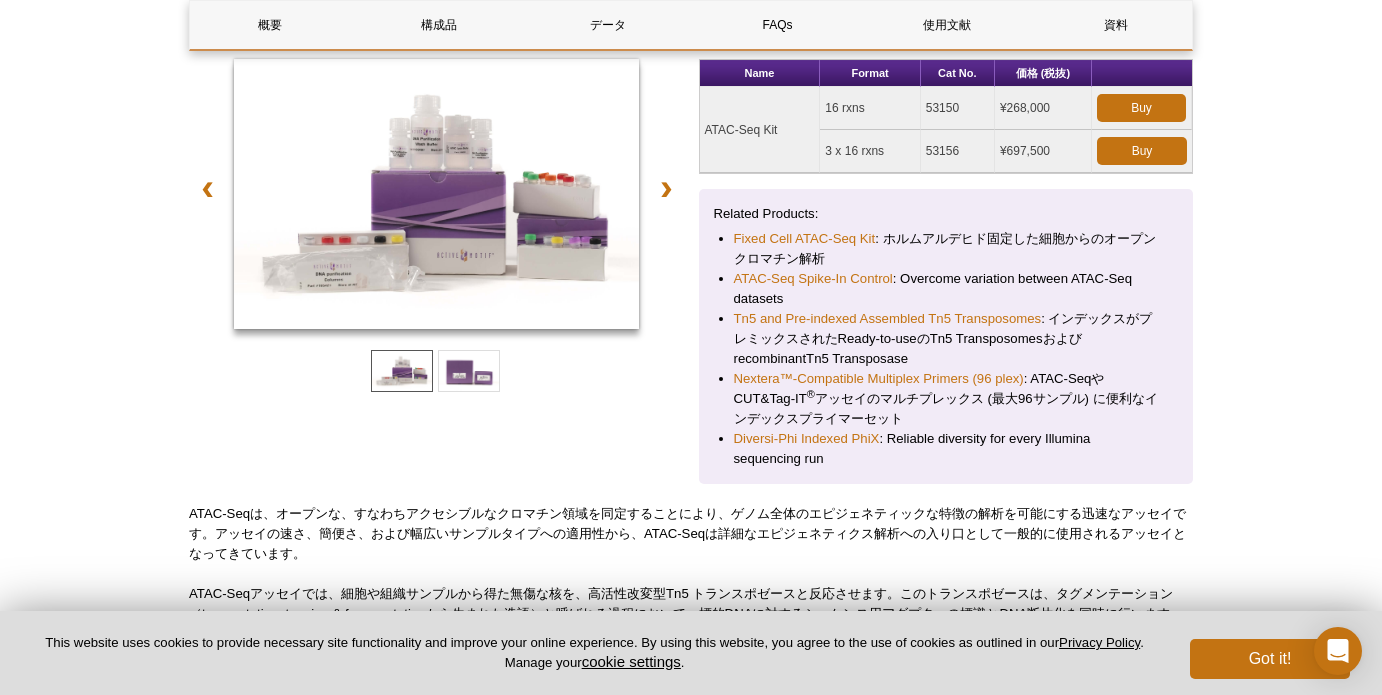 scroll, scrollTop: 286, scrollLeft: 0, axis: vertical 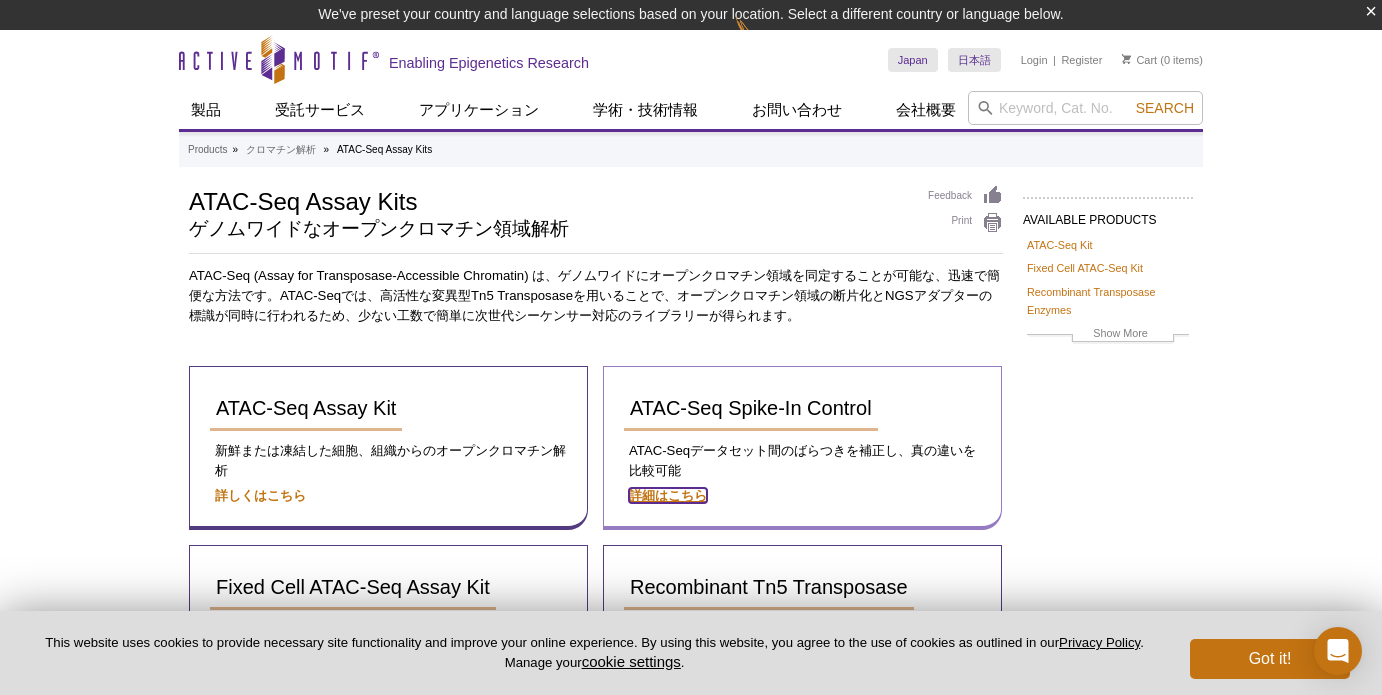 click on "詳細はこちら" at bounding box center [668, 495] 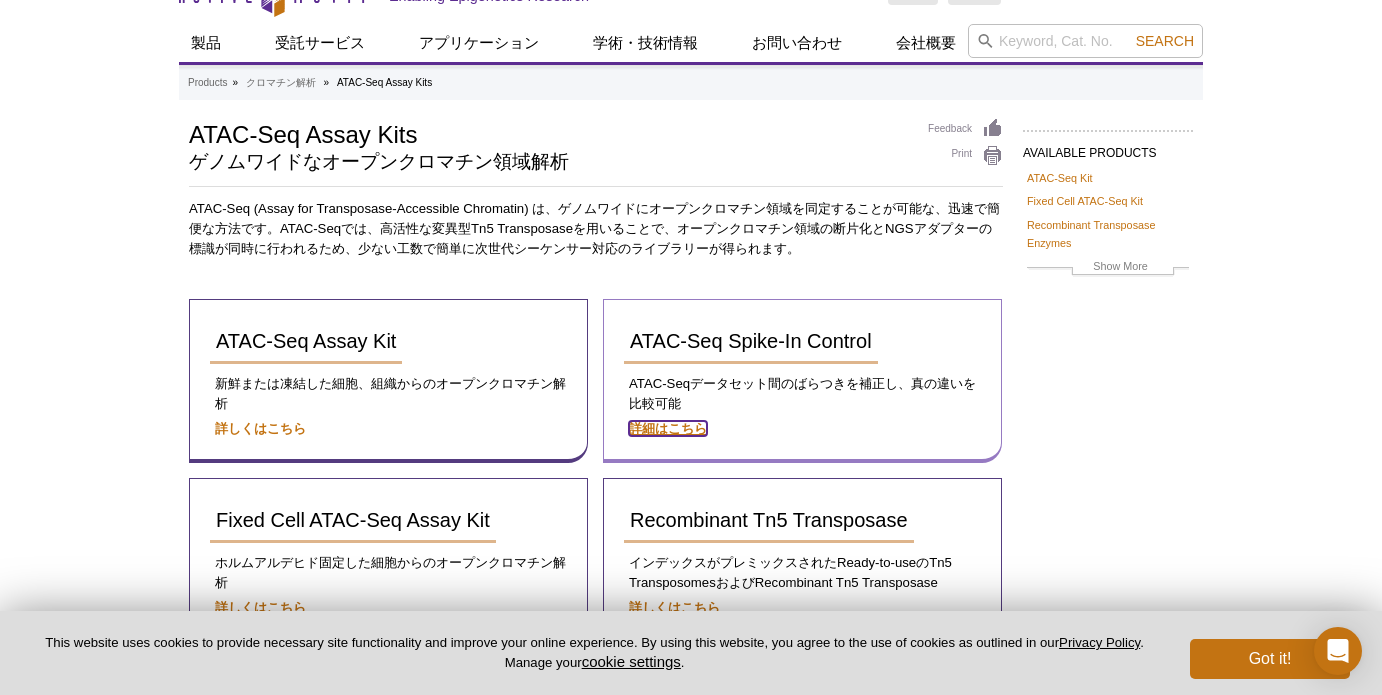 scroll, scrollTop: 145, scrollLeft: 0, axis: vertical 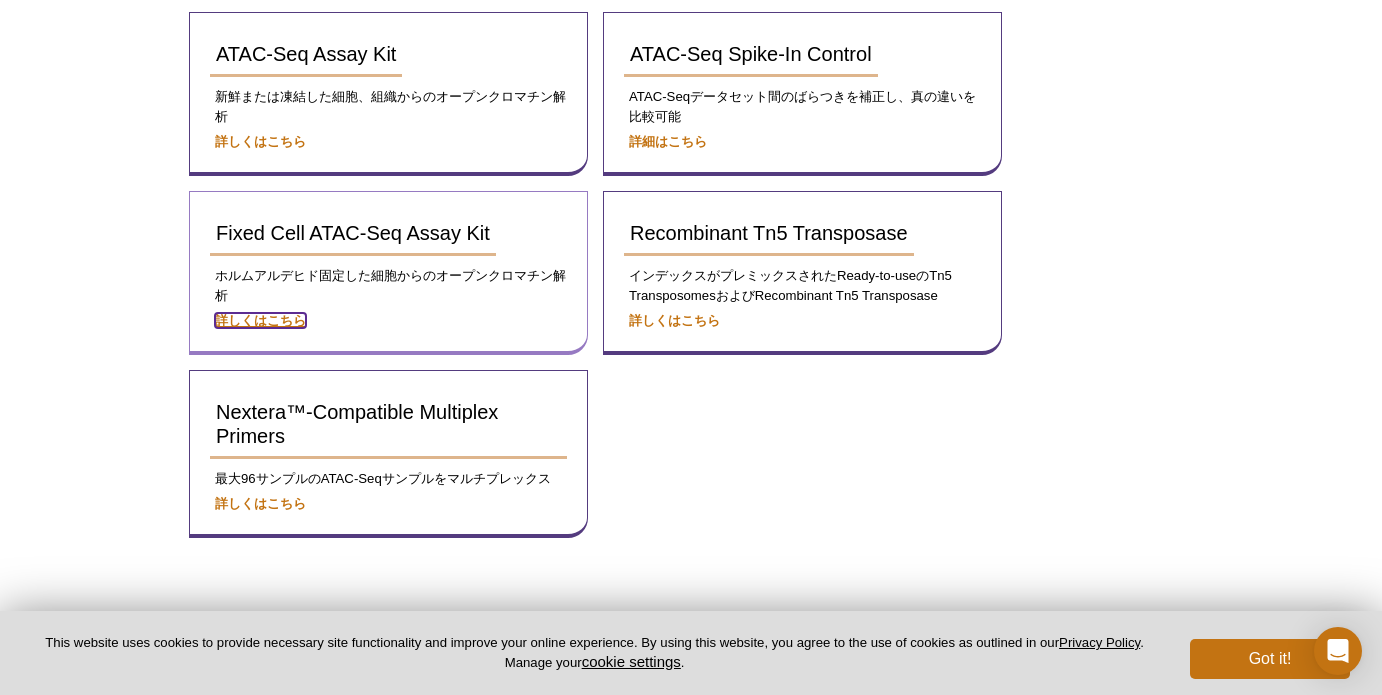 click on "詳しくはこちら" at bounding box center (388, 321) 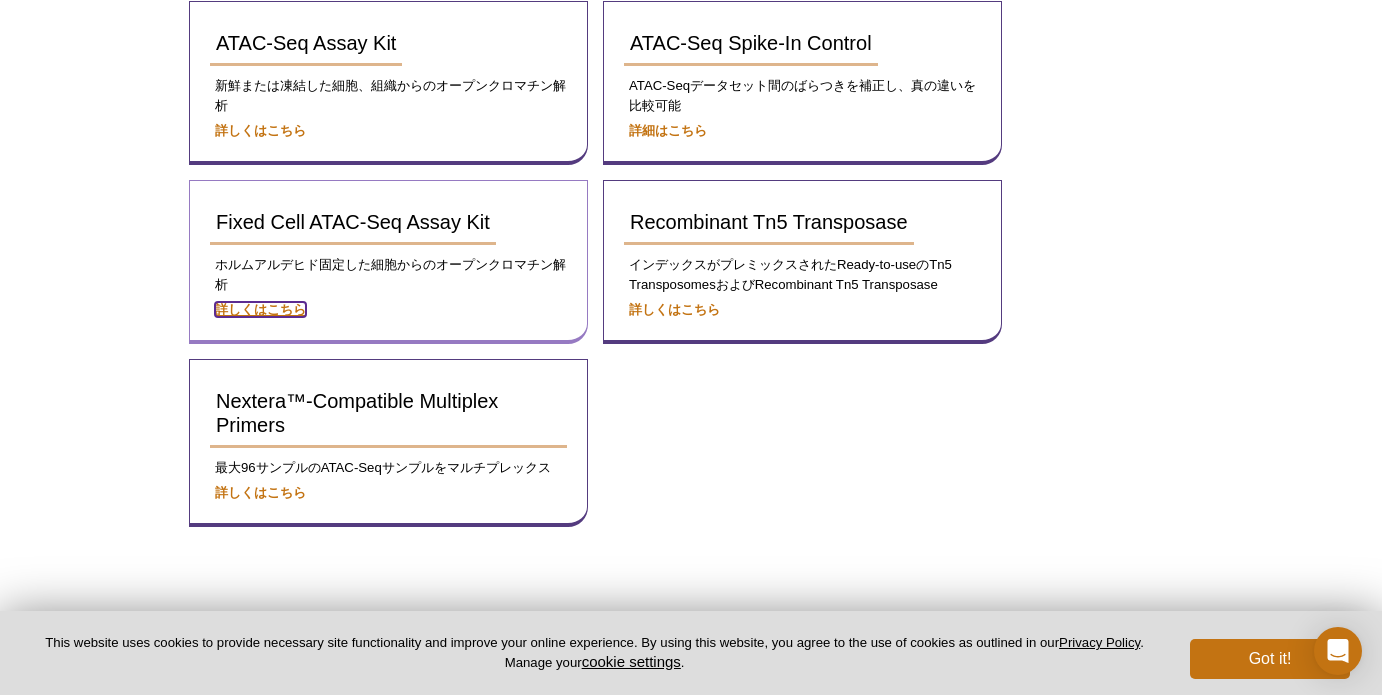 click on "詳しくはこちら" at bounding box center [260, 309] 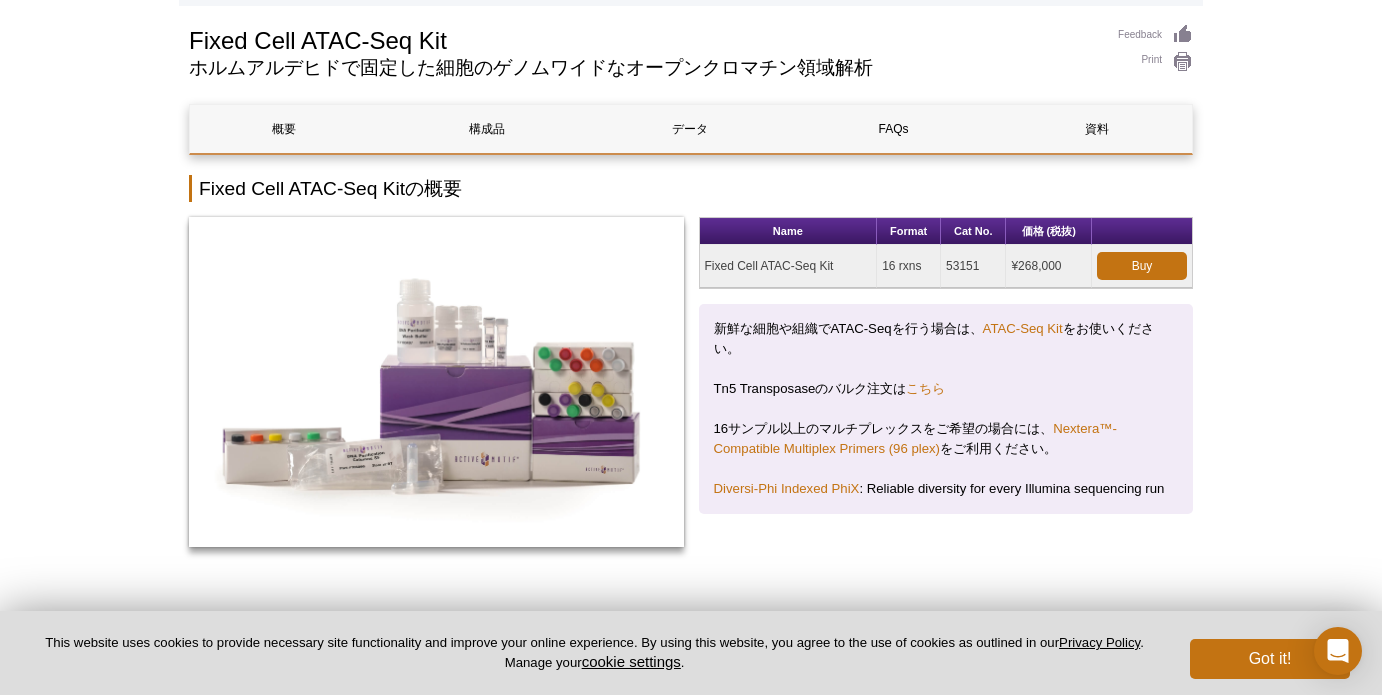 scroll, scrollTop: 133, scrollLeft: 0, axis: vertical 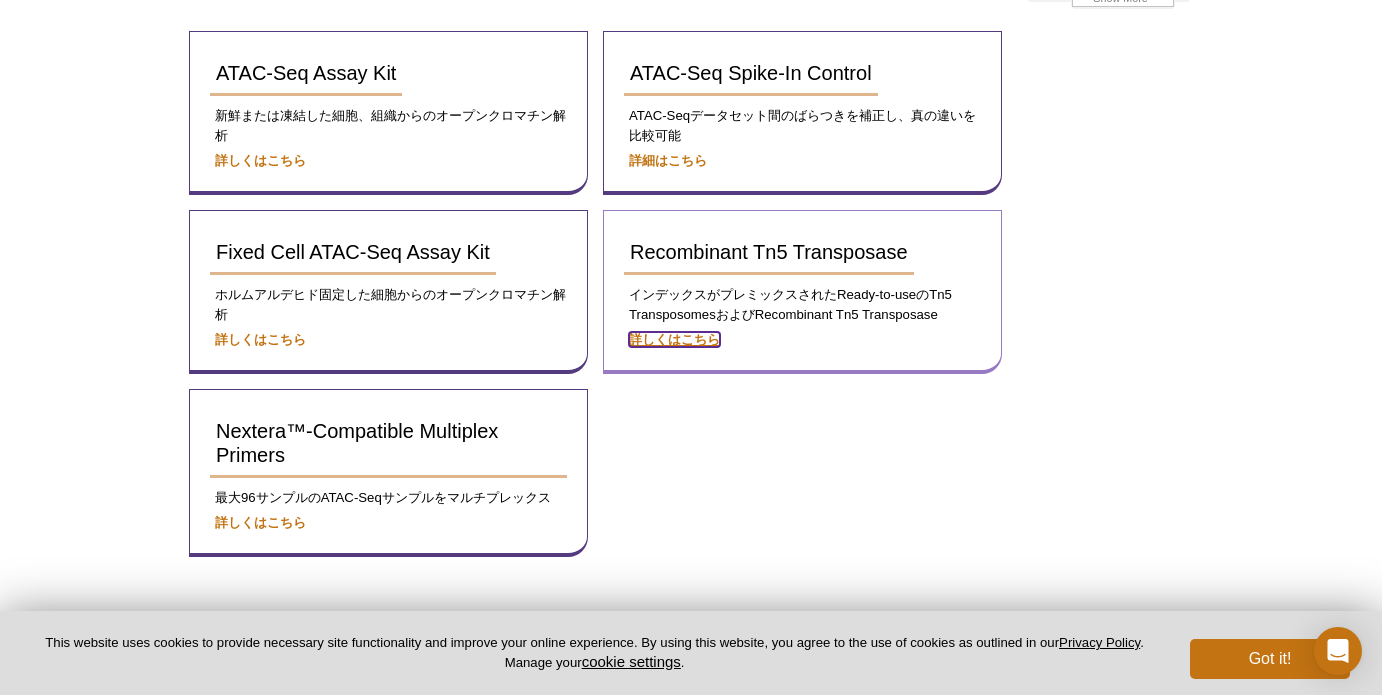 click on "詳しくはこちら" at bounding box center (674, 339) 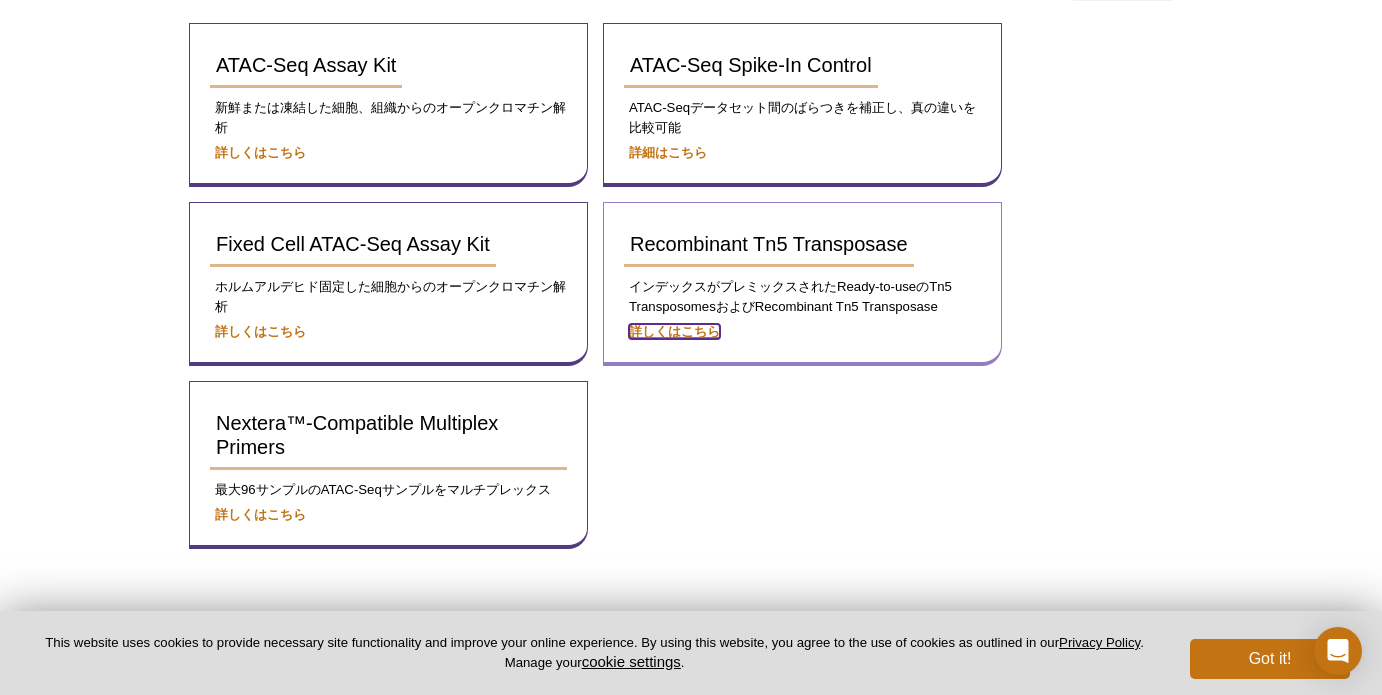scroll, scrollTop: 341, scrollLeft: 0, axis: vertical 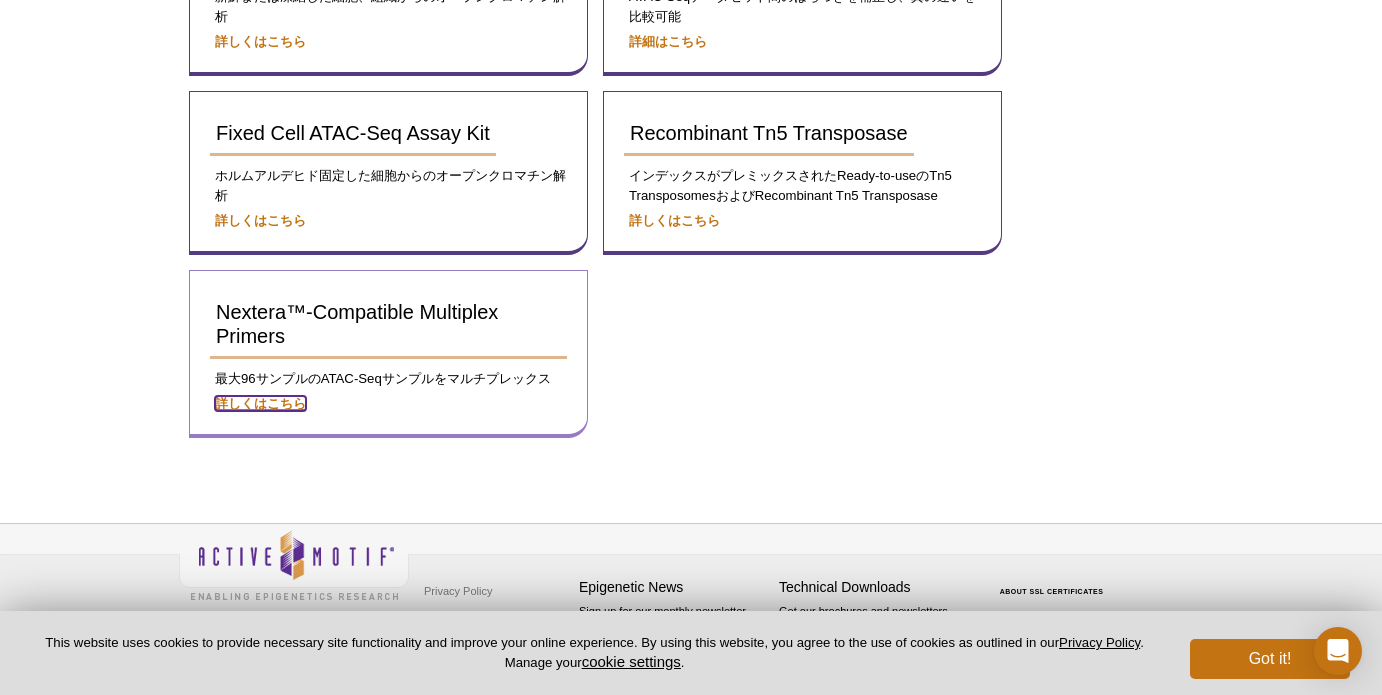 click on "詳しくはこちら" at bounding box center (260, 403) 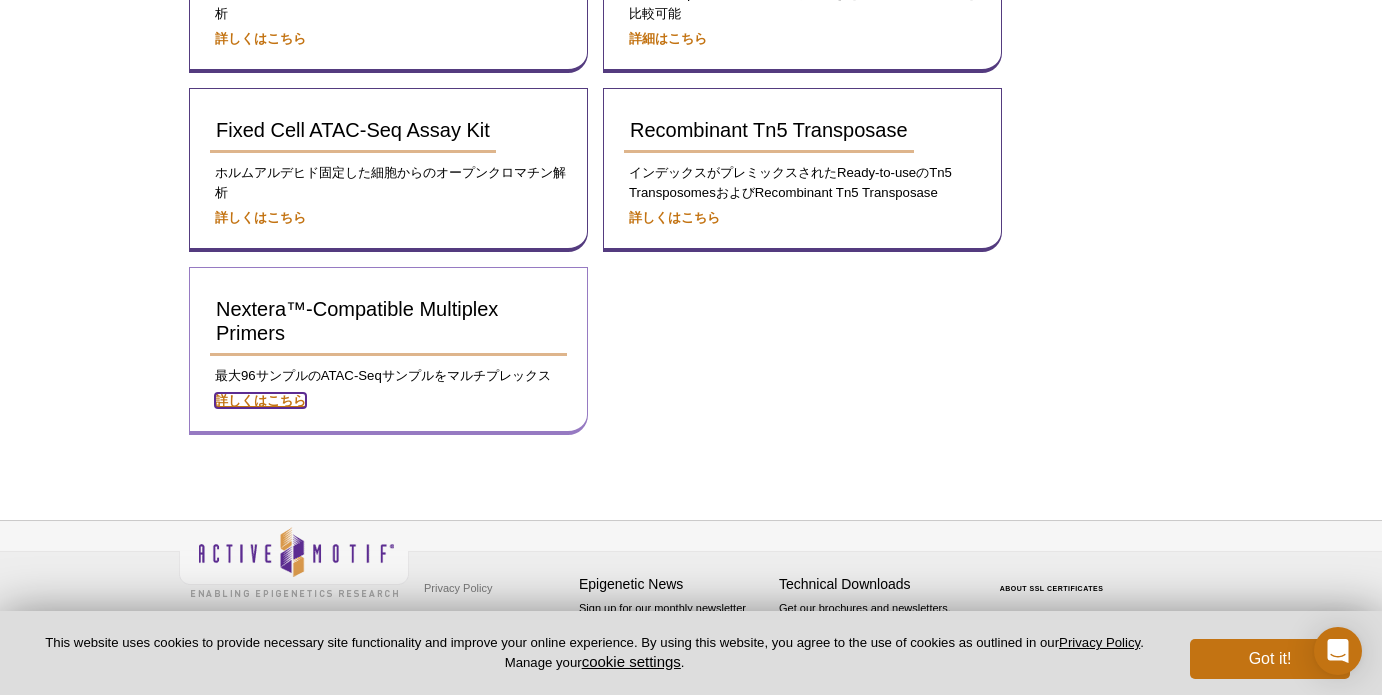 scroll, scrollTop: 424, scrollLeft: 0, axis: vertical 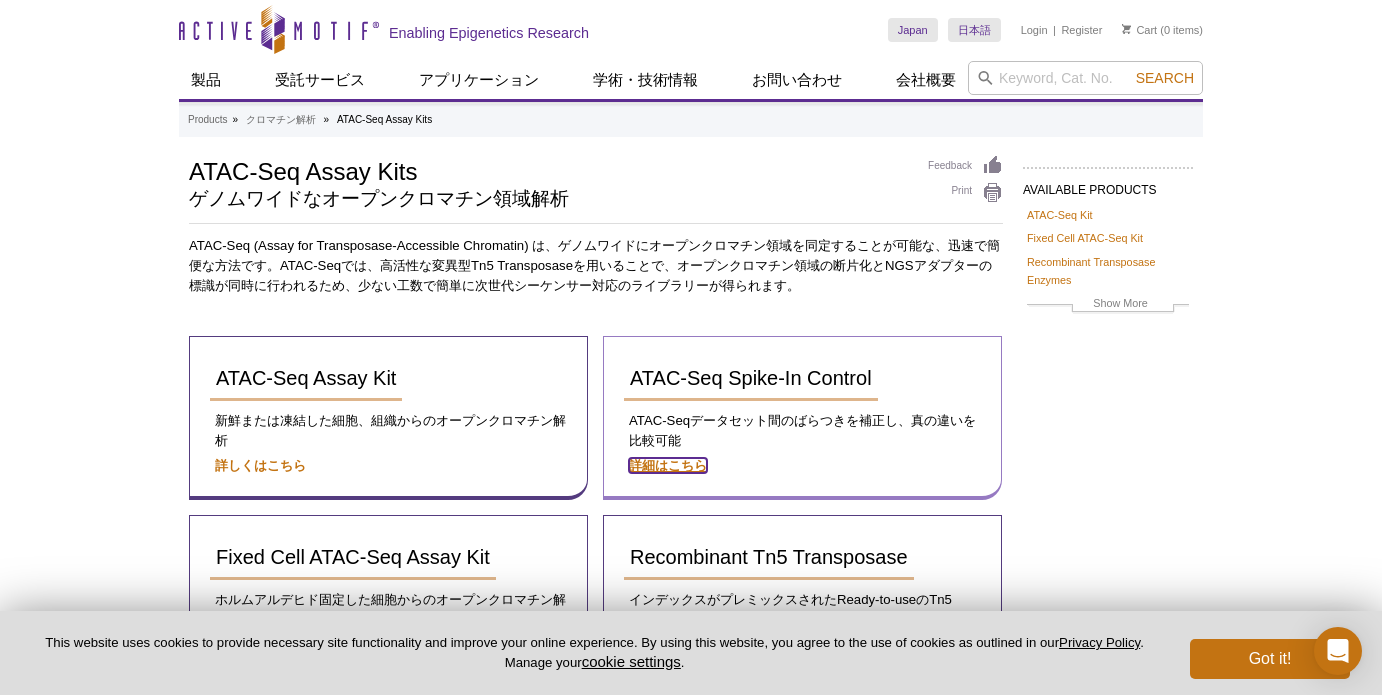 click on "詳細はこちら" at bounding box center [668, 465] 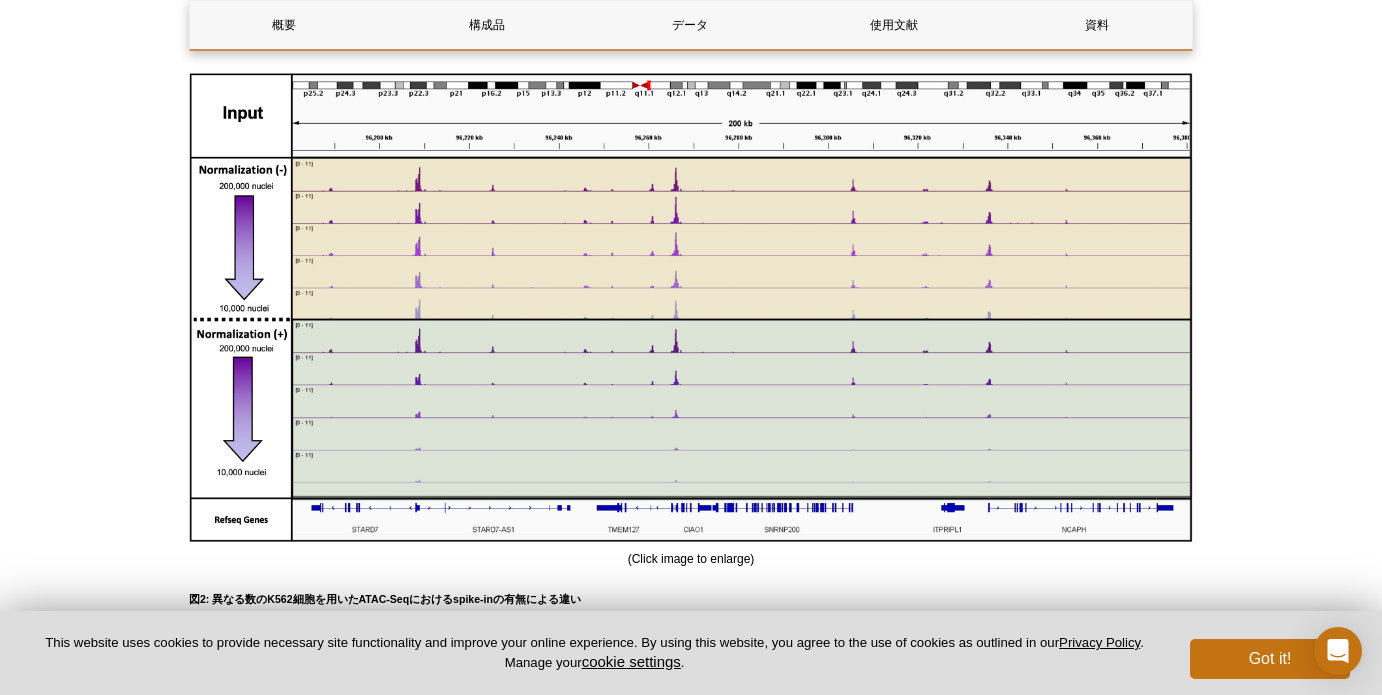 scroll, scrollTop: 1921, scrollLeft: 0, axis: vertical 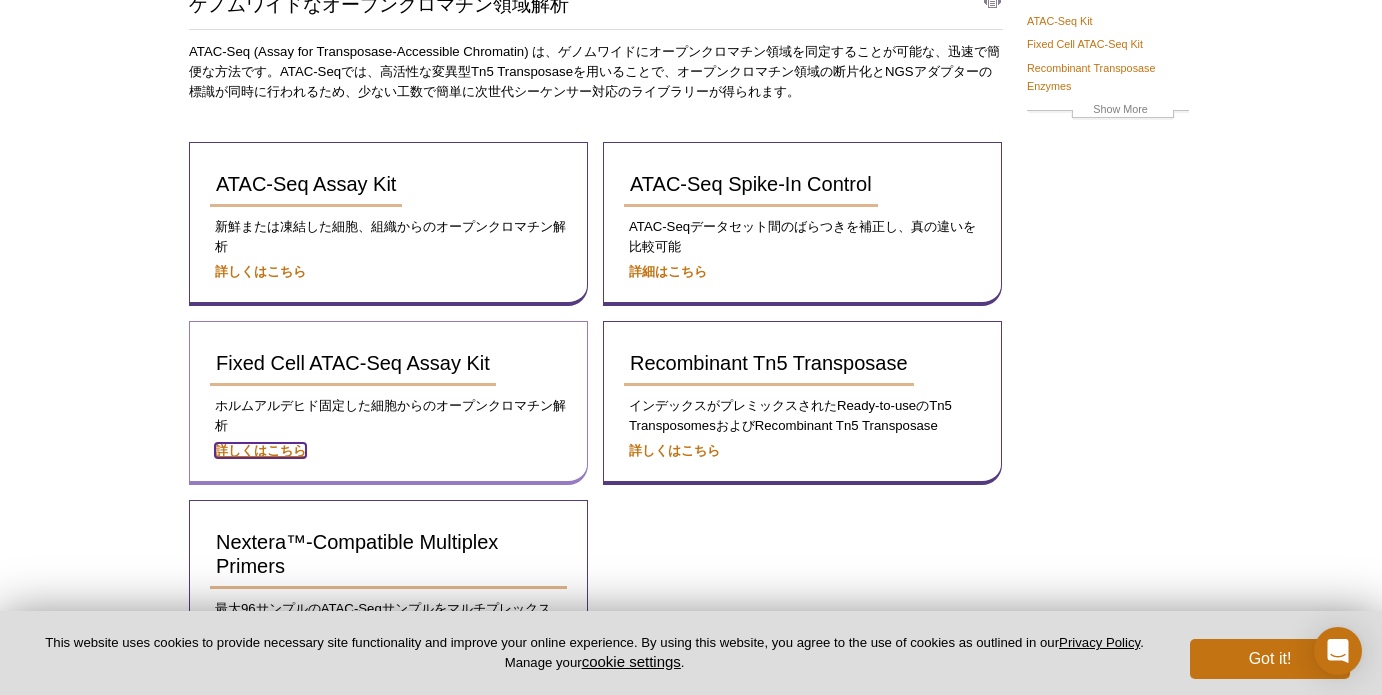 click on "詳しくはこちら" at bounding box center (260, 450) 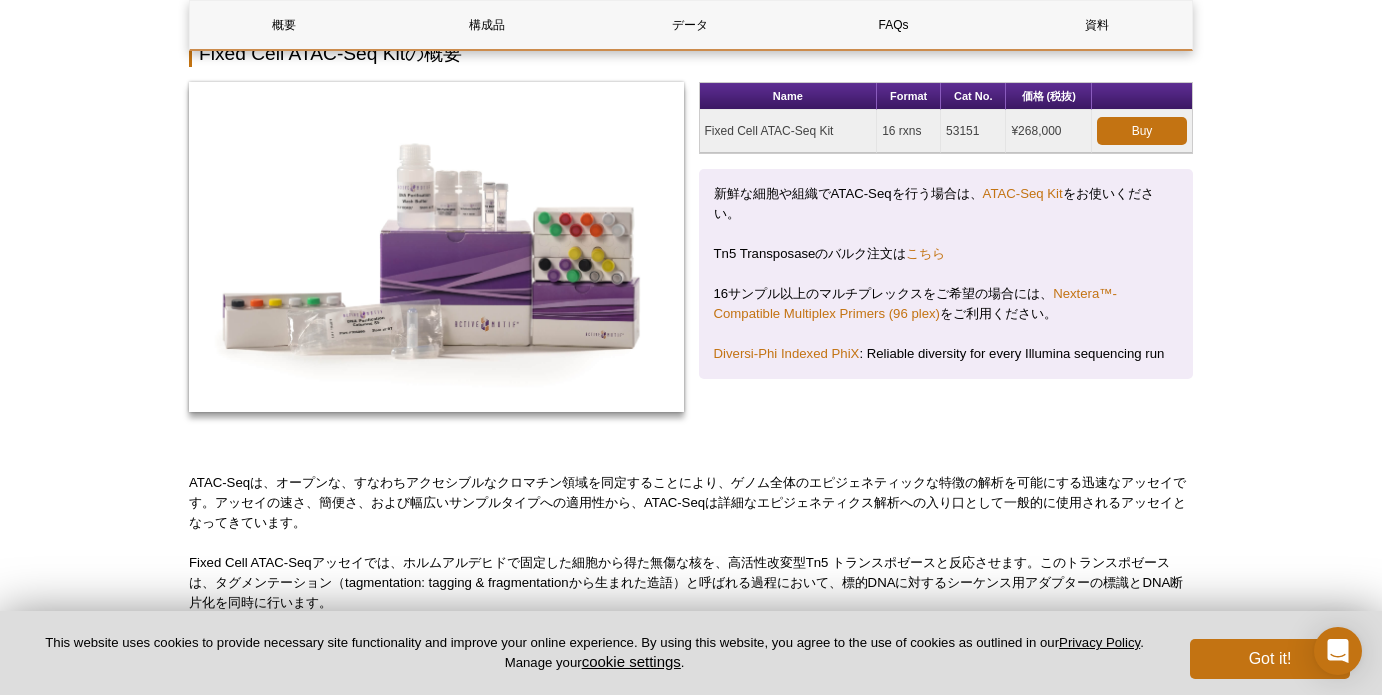 scroll, scrollTop: 277, scrollLeft: 0, axis: vertical 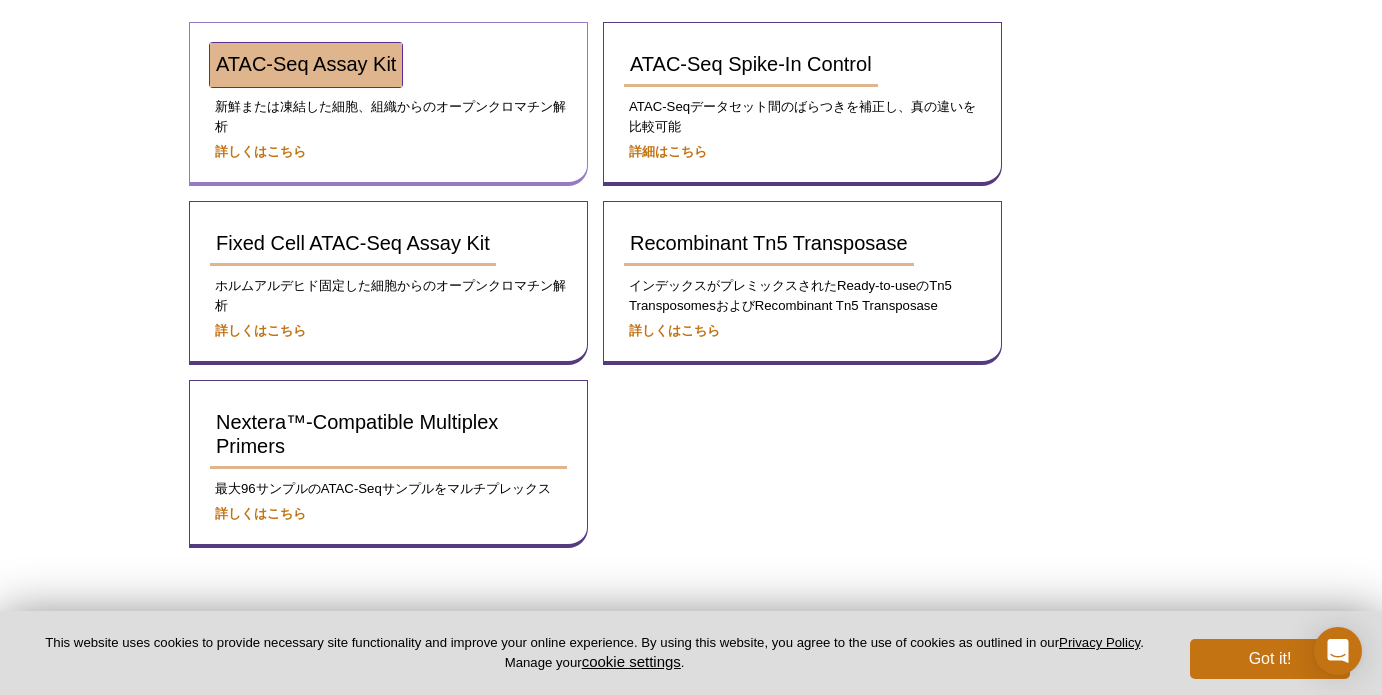 click on "ATAC-Seq Assay Kit" at bounding box center [306, 65] 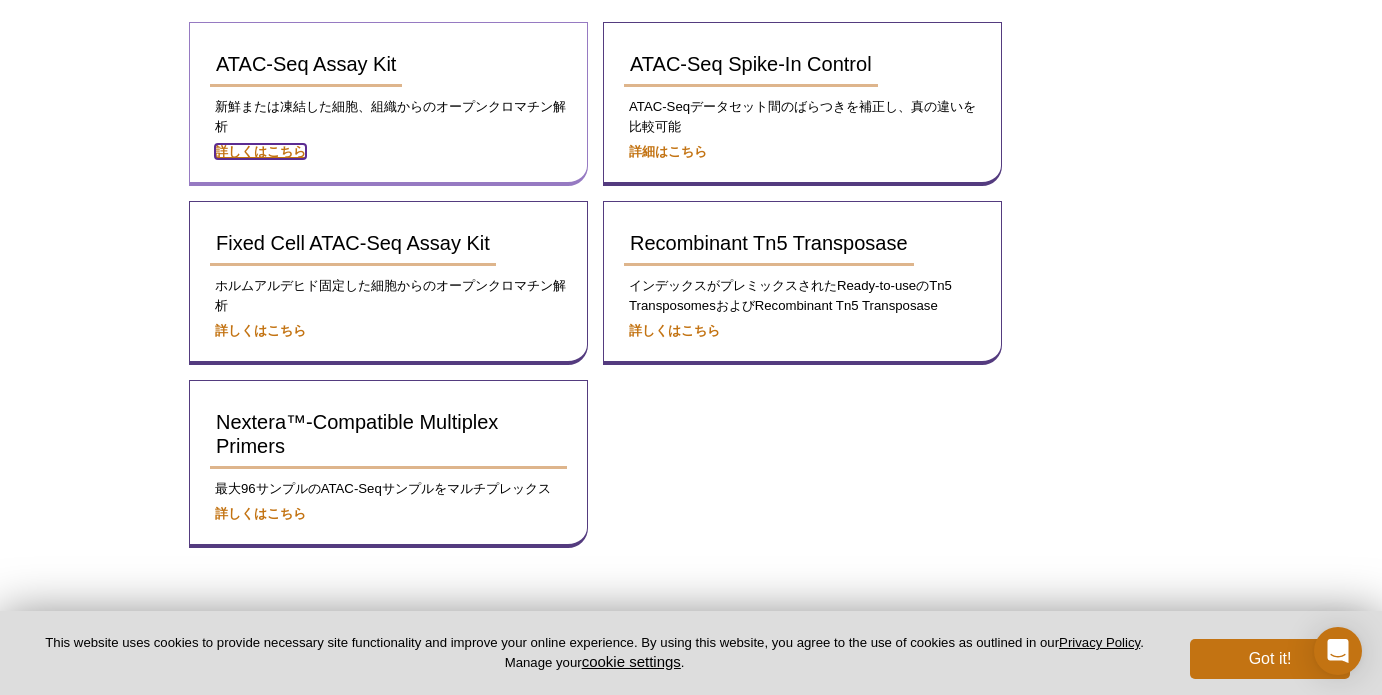 click on "詳しくはこちら" at bounding box center (260, 151) 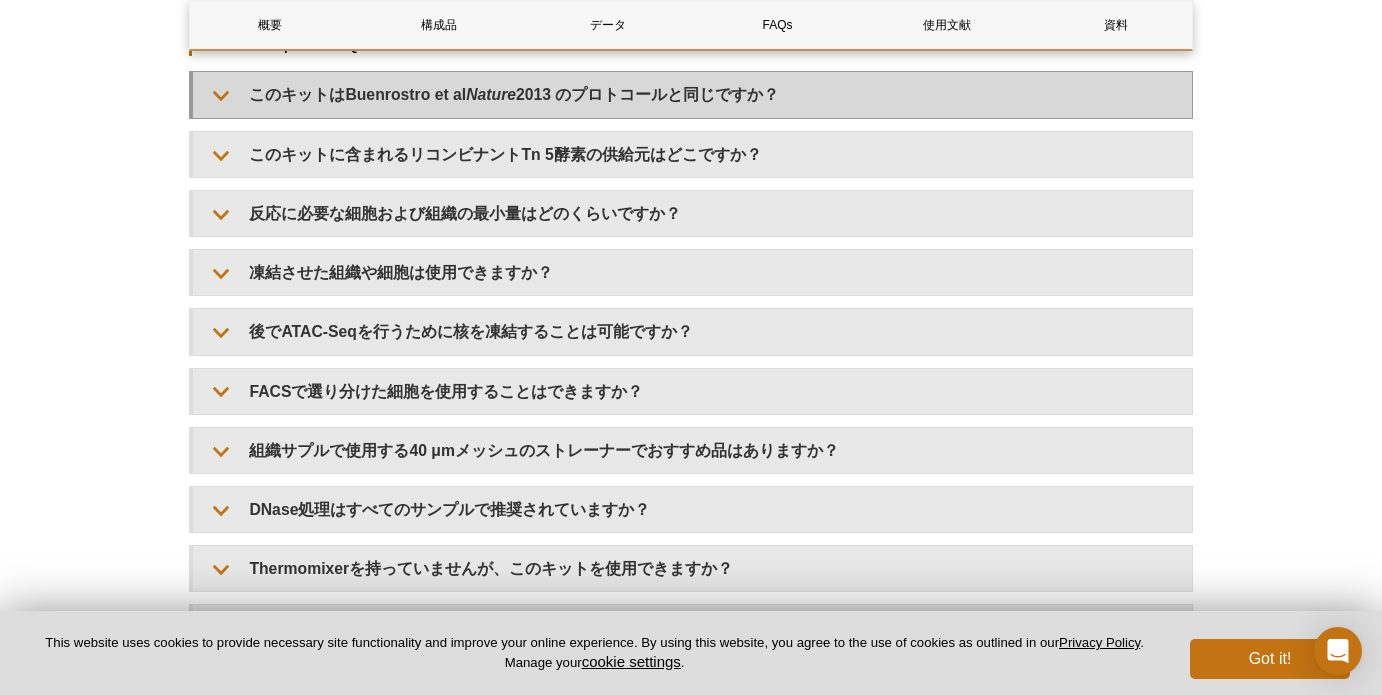 scroll, scrollTop: 3455, scrollLeft: 0, axis: vertical 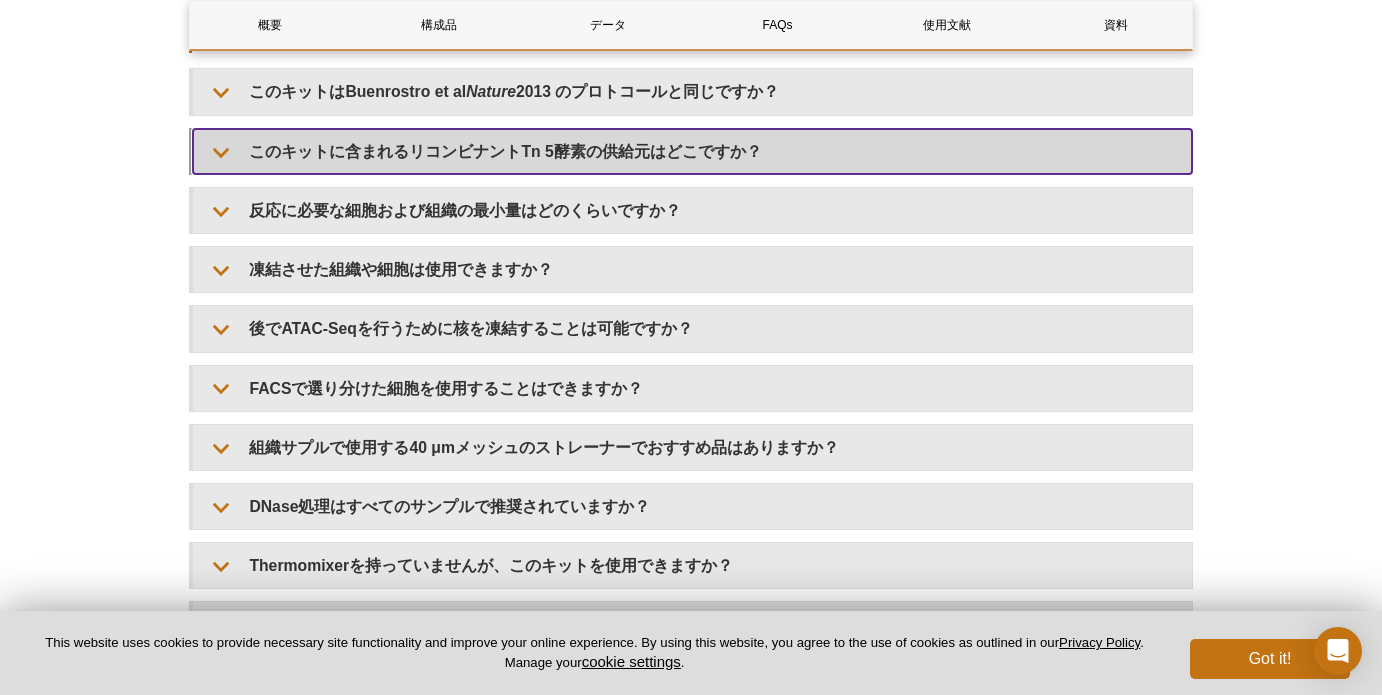 click on "このキットに含まれるリコンビナントTn 5酵素の供給元はどこですか？" at bounding box center [692, 151] 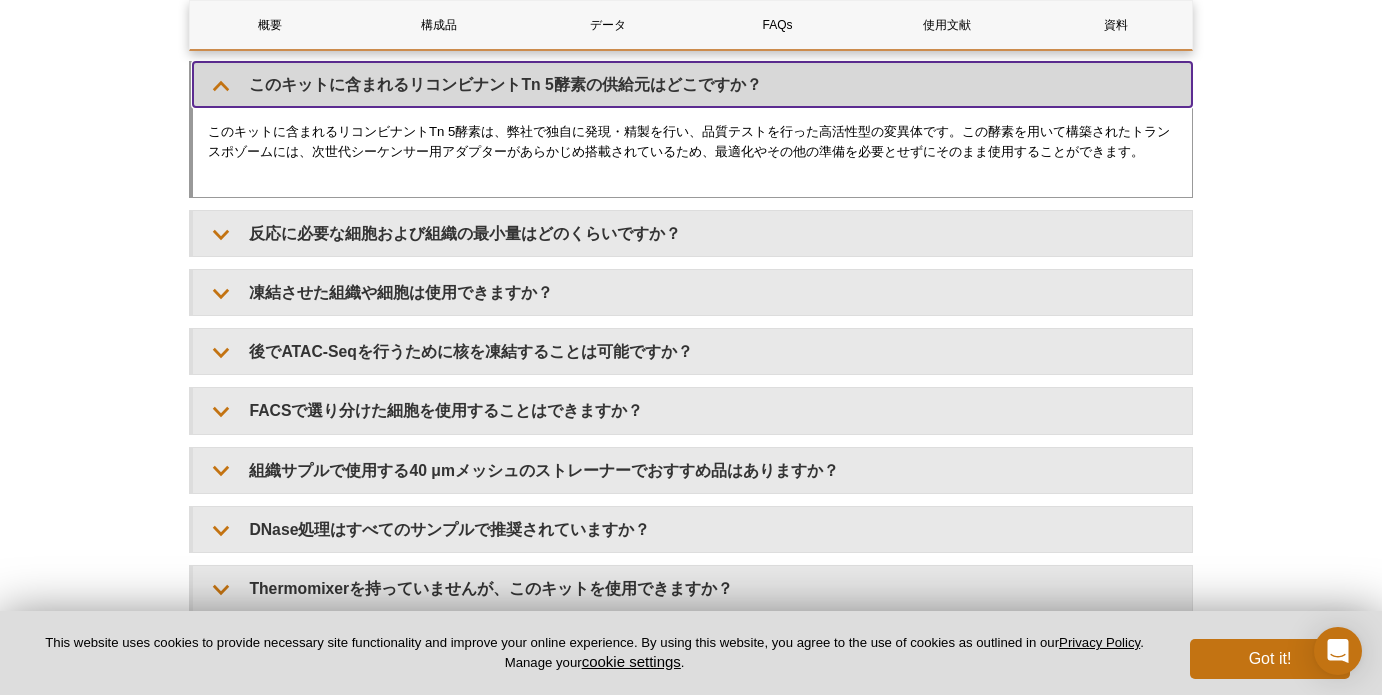 scroll, scrollTop: 3525, scrollLeft: 0, axis: vertical 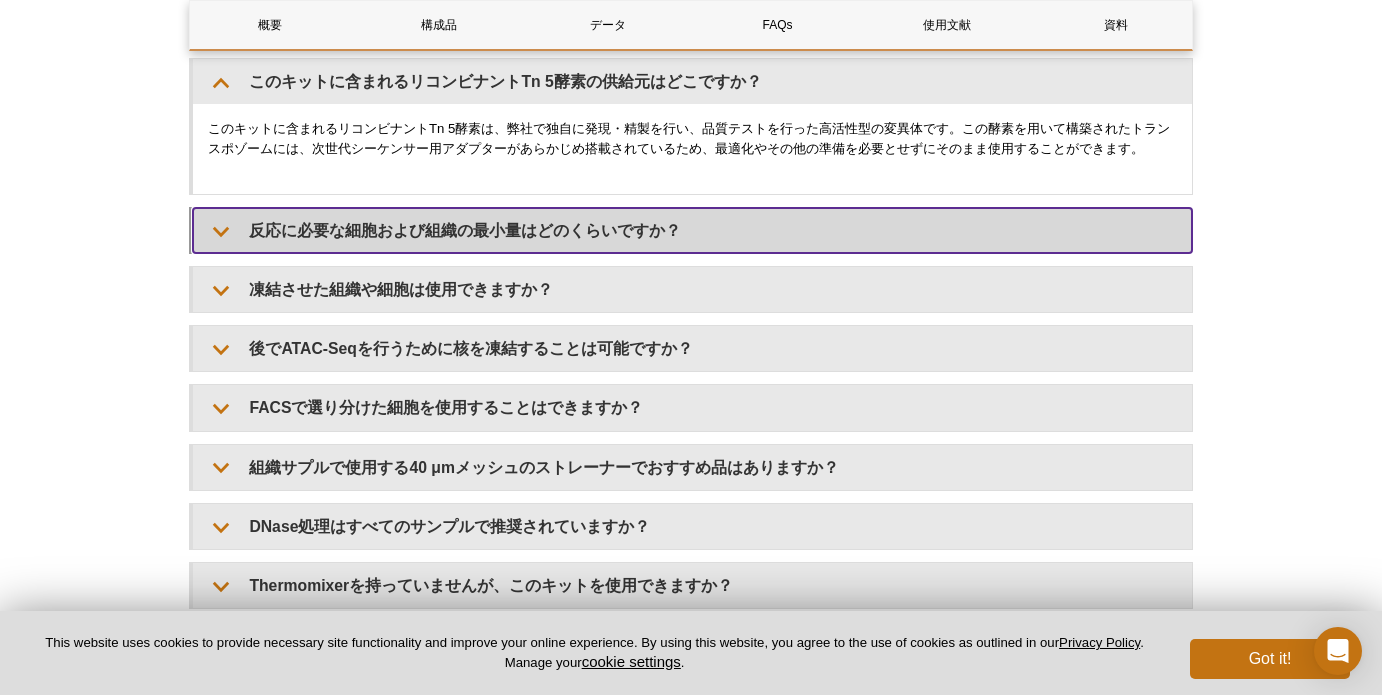 click on "反応に必要な細胞および組織の最小量はどのくらいですか？" at bounding box center (692, 230) 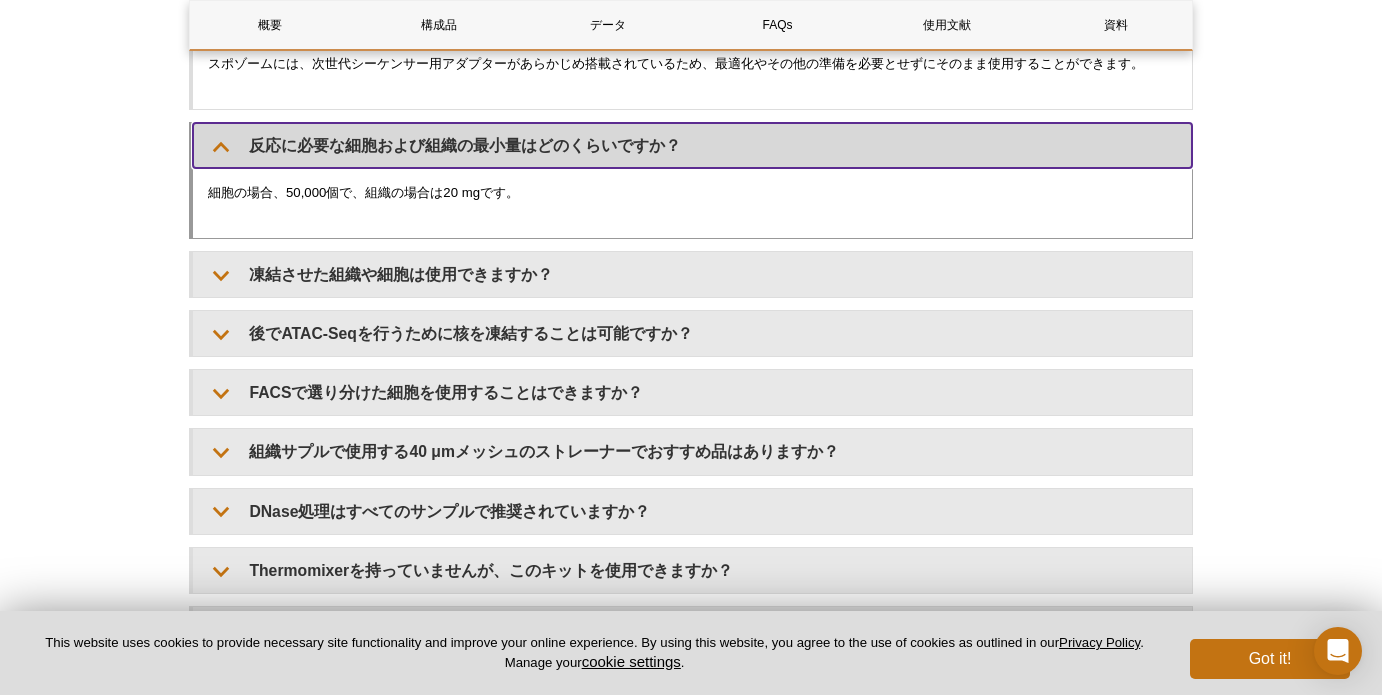scroll, scrollTop: 3612, scrollLeft: 0, axis: vertical 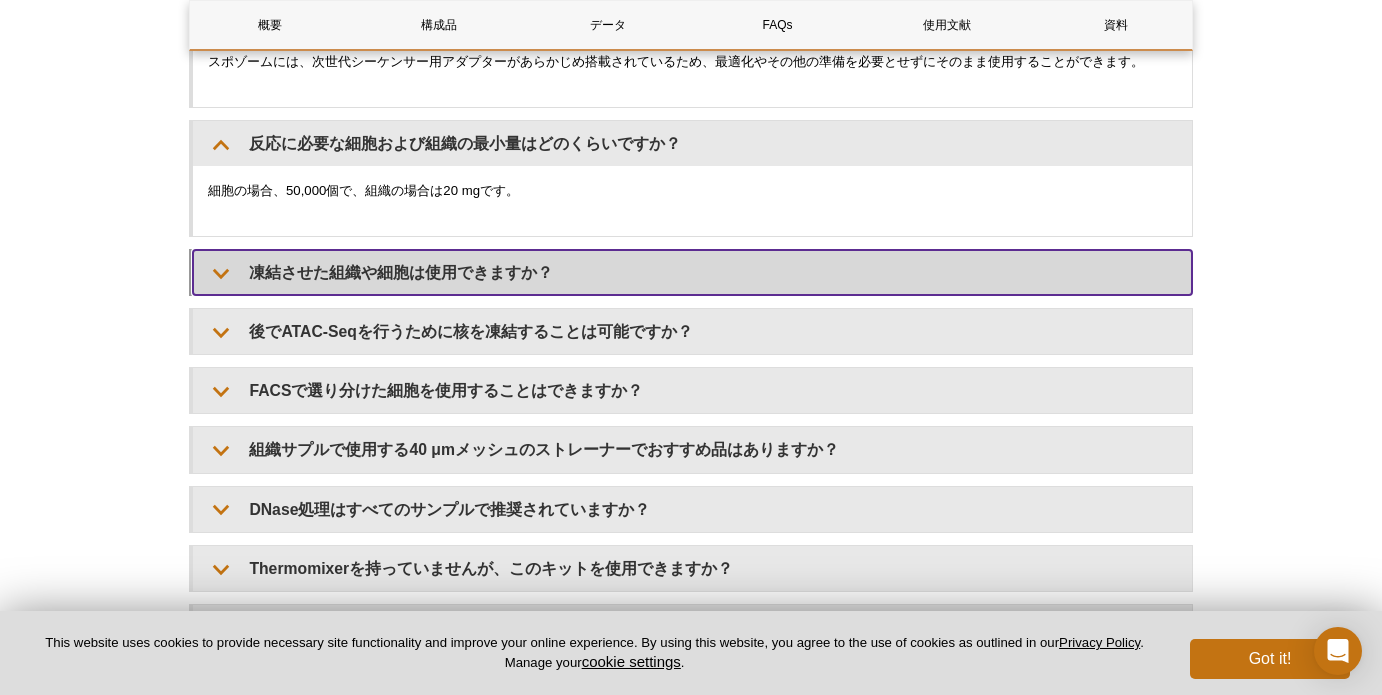 click on "凍結させた組織や細胞は使用できますか？" at bounding box center (692, 272) 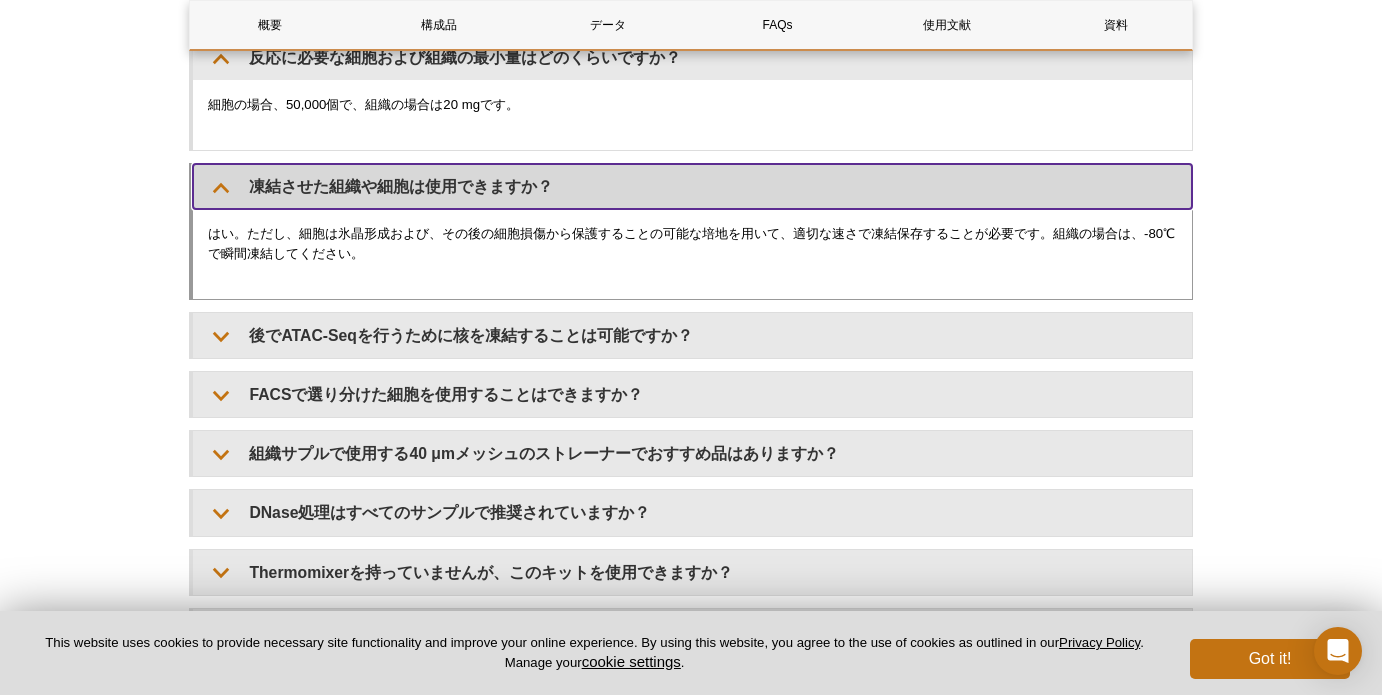 scroll, scrollTop: 3704, scrollLeft: 0, axis: vertical 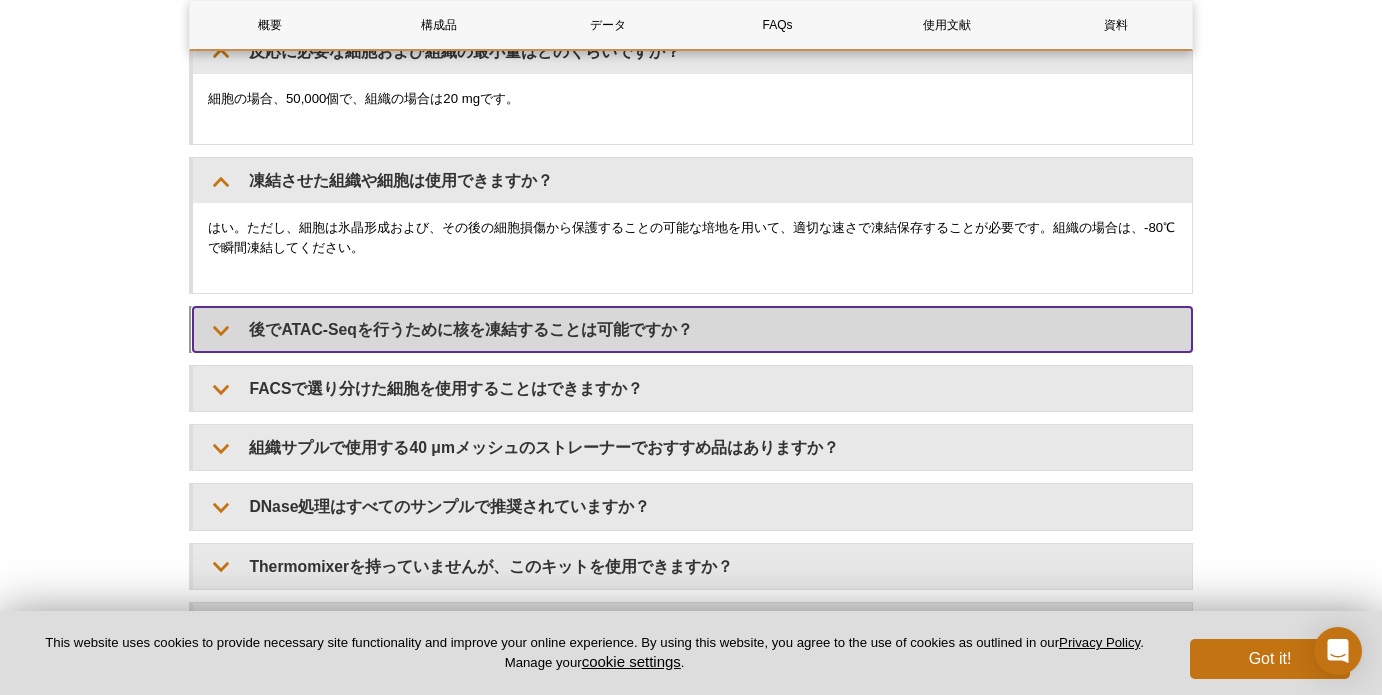 click on "後でATAC-Seqを行うために核を凍結することは可能ですか？" at bounding box center [692, 329] 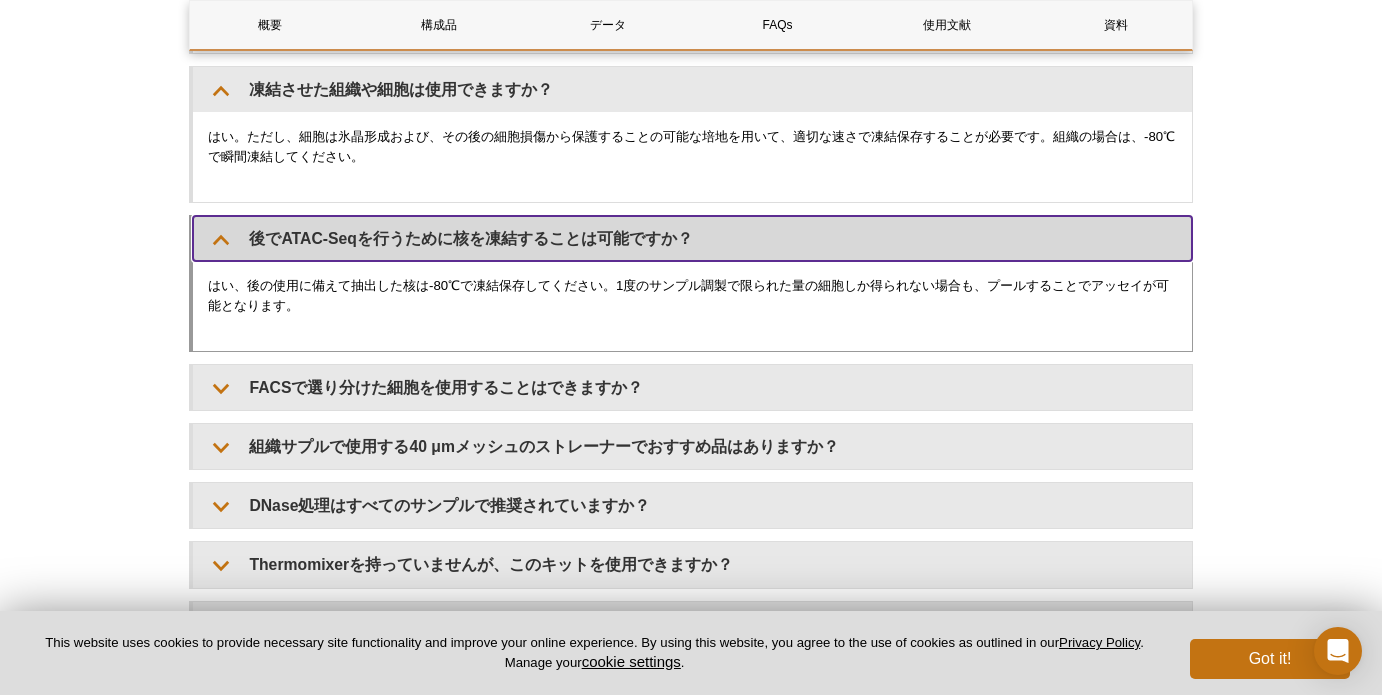 scroll, scrollTop: 3819, scrollLeft: 0, axis: vertical 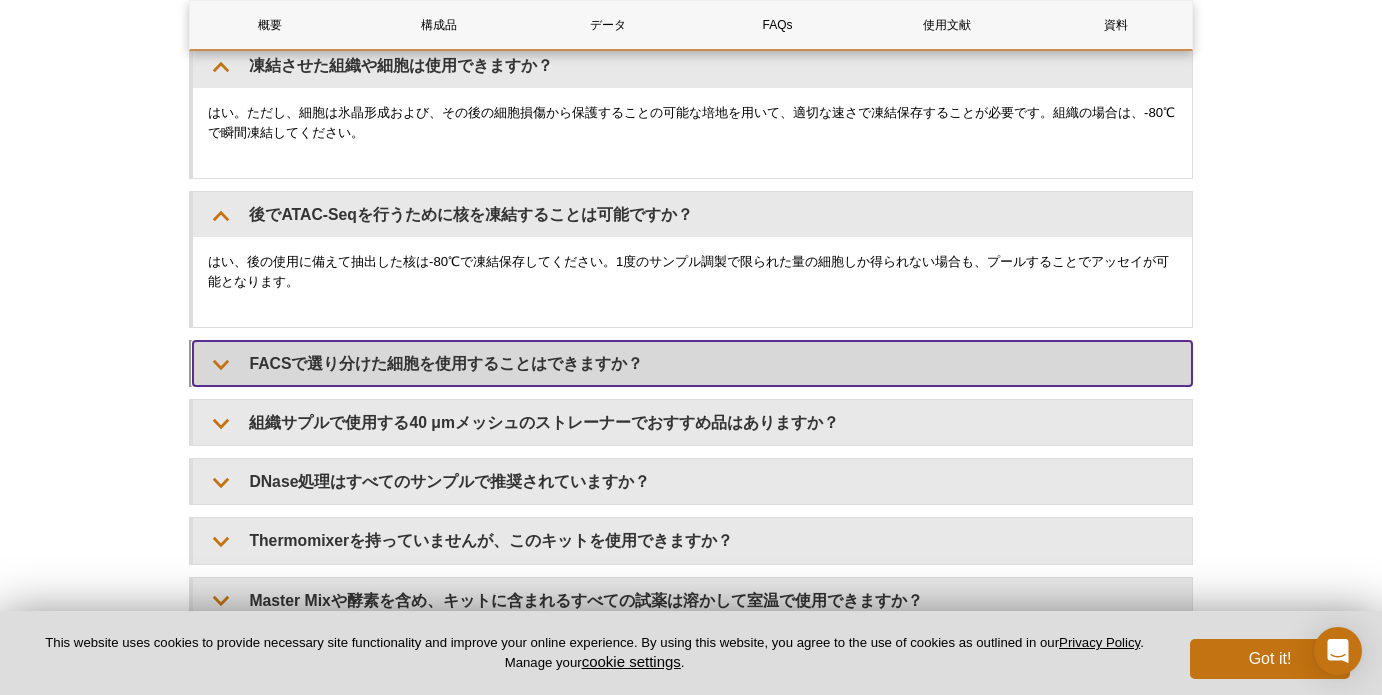 click on "FACSで選り分けた細胞を使用することはできますか？" at bounding box center [692, 363] 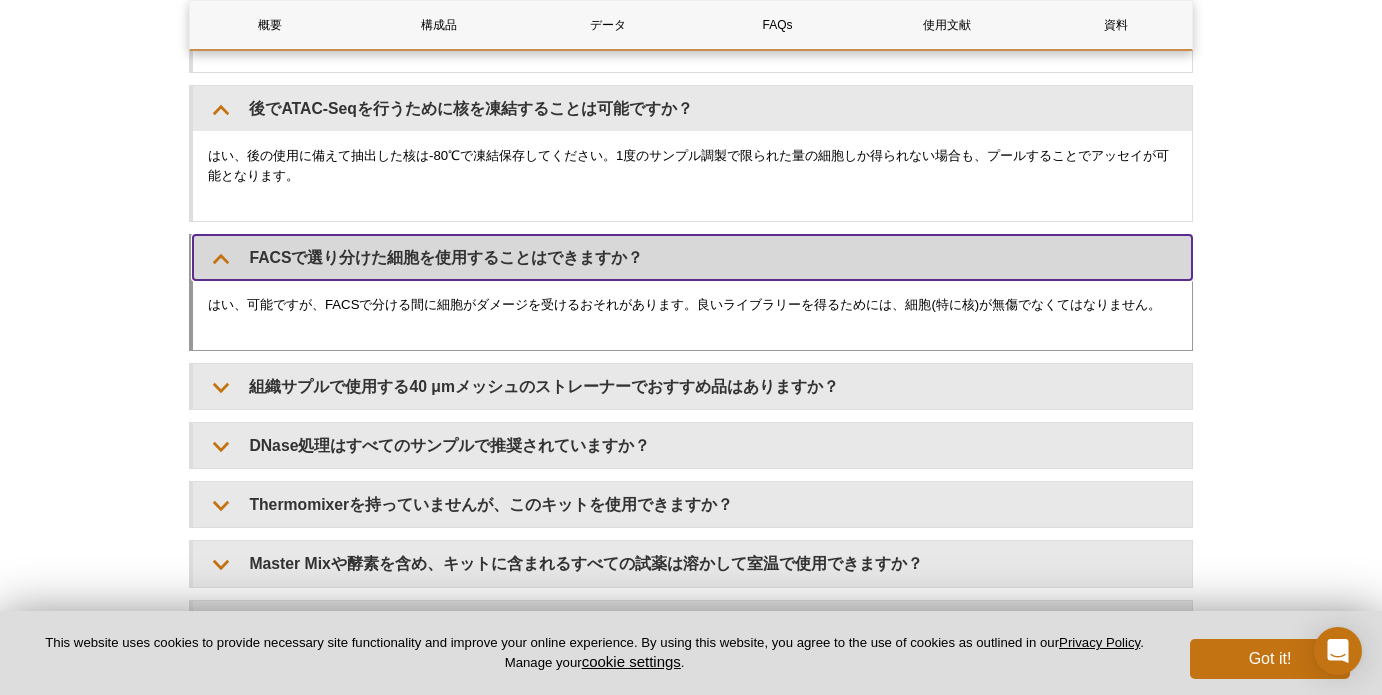 scroll, scrollTop: 3930, scrollLeft: 0, axis: vertical 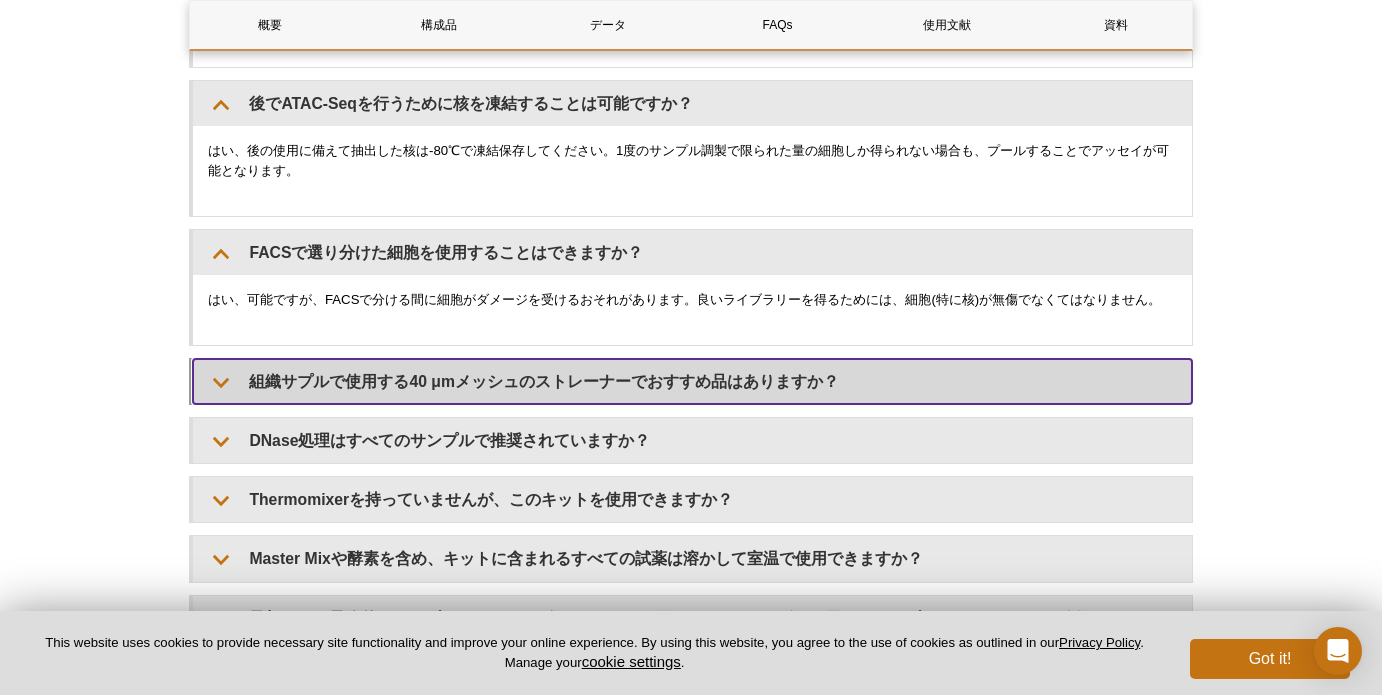 click on "組織サプルで使用する40 μmメッシュのストレーナーでおすすめ品はありますか？" at bounding box center (692, 381) 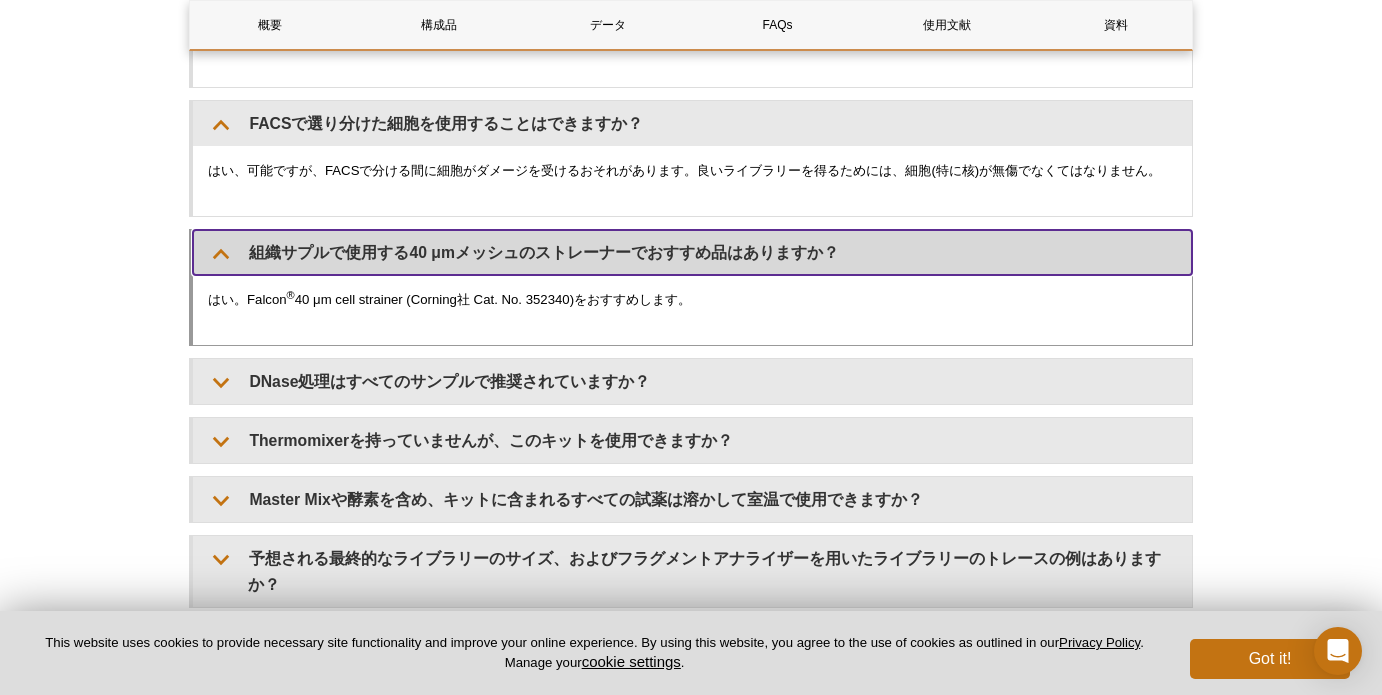 scroll, scrollTop: 4060, scrollLeft: 0, axis: vertical 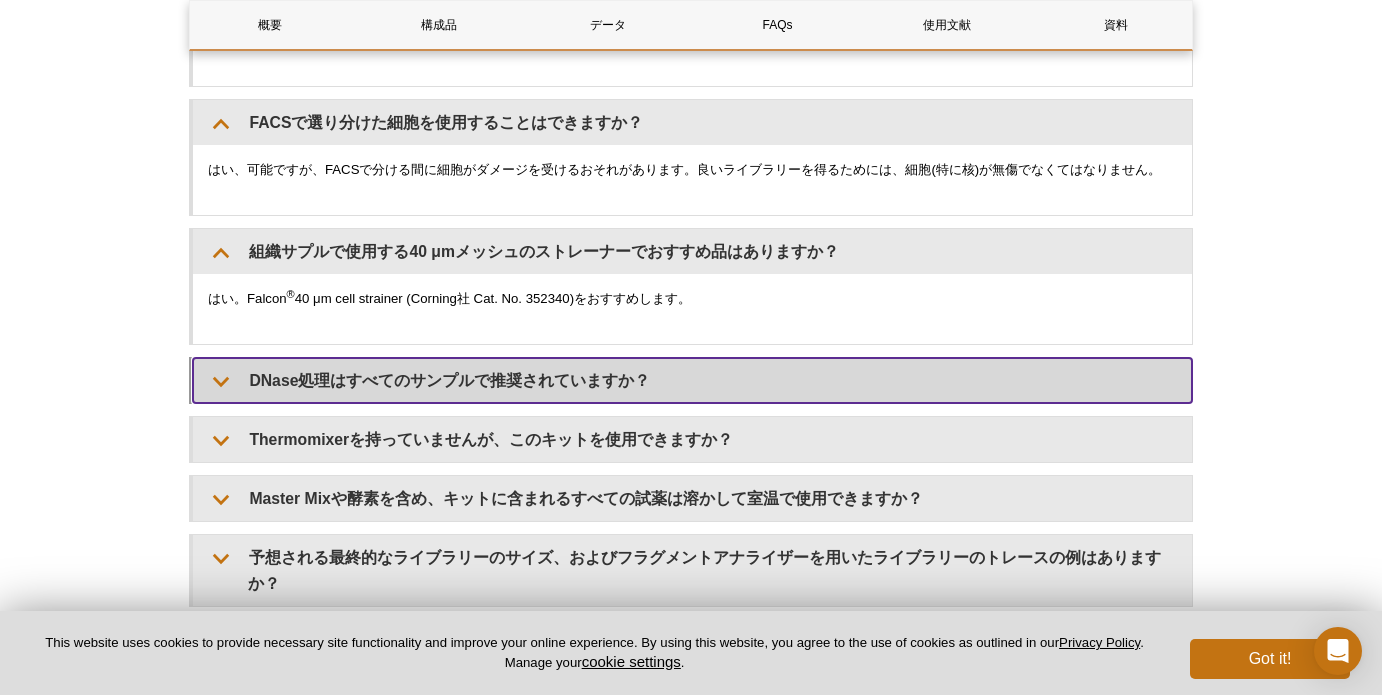 click on "DNase処理はすべてのサンプルで推奨されていますか？" at bounding box center [692, 380] 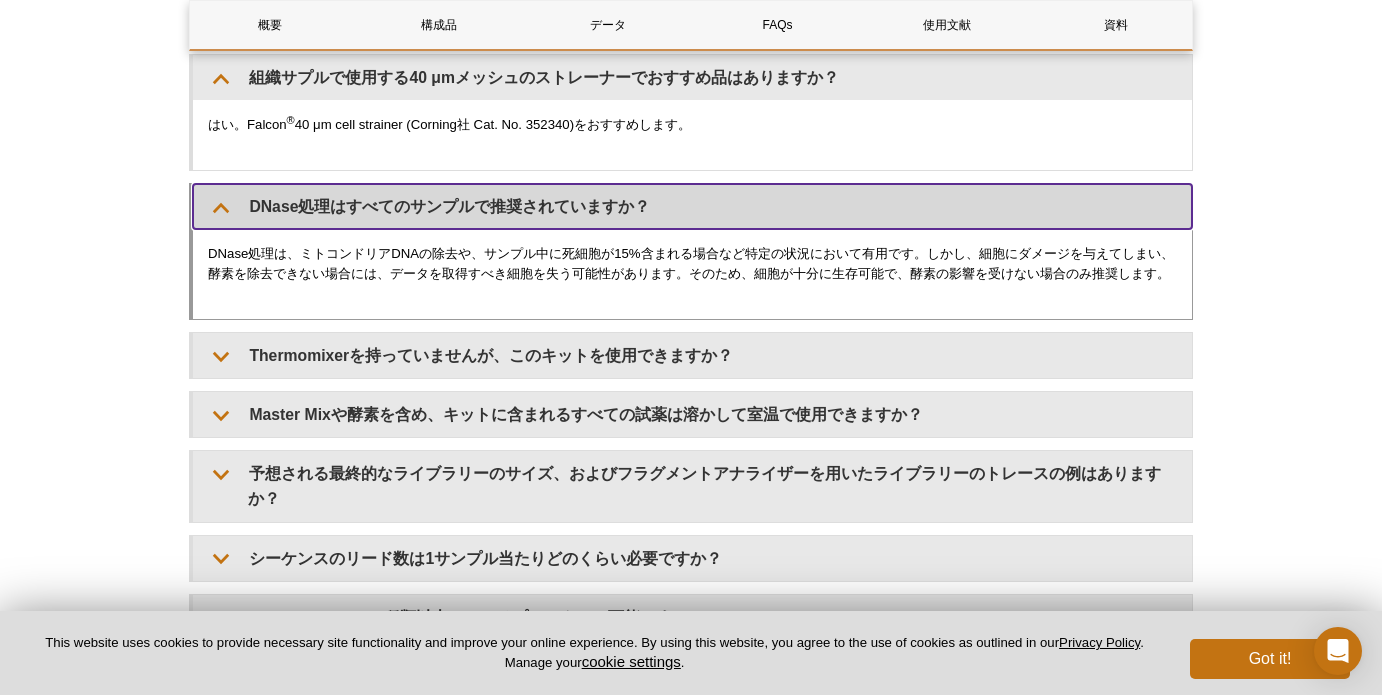 scroll, scrollTop: 4242, scrollLeft: 0, axis: vertical 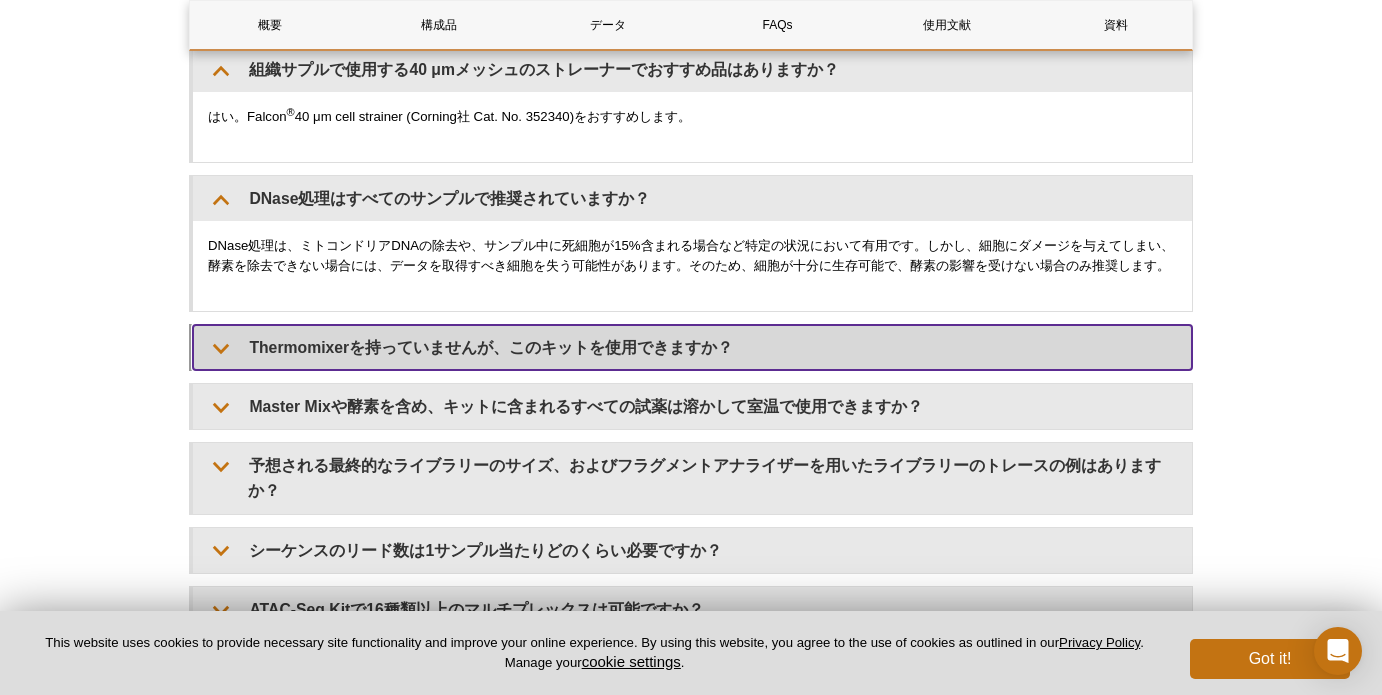 click on "Thermomixerを持っていませんが、このキットを使用できますか？" at bounding box center [692, 347] 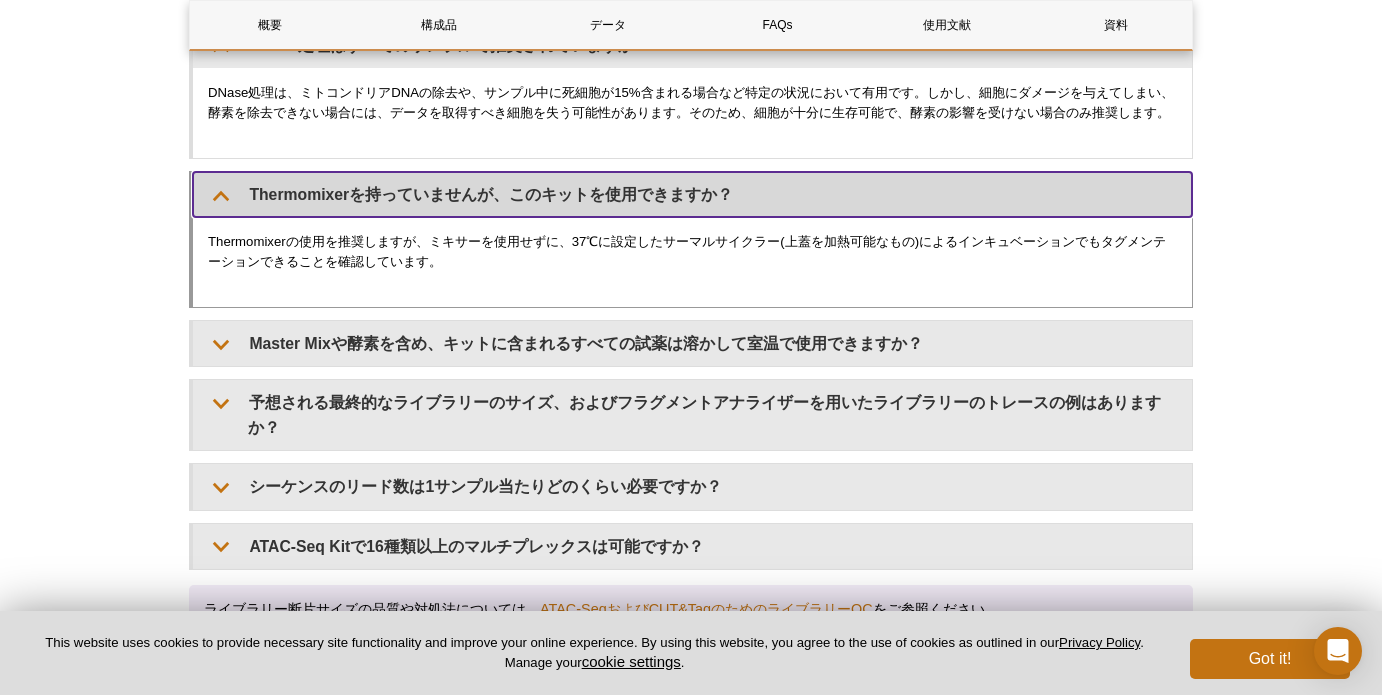 scroll, scrollTop: 4396, scrollLeft: 0, axis: vertical 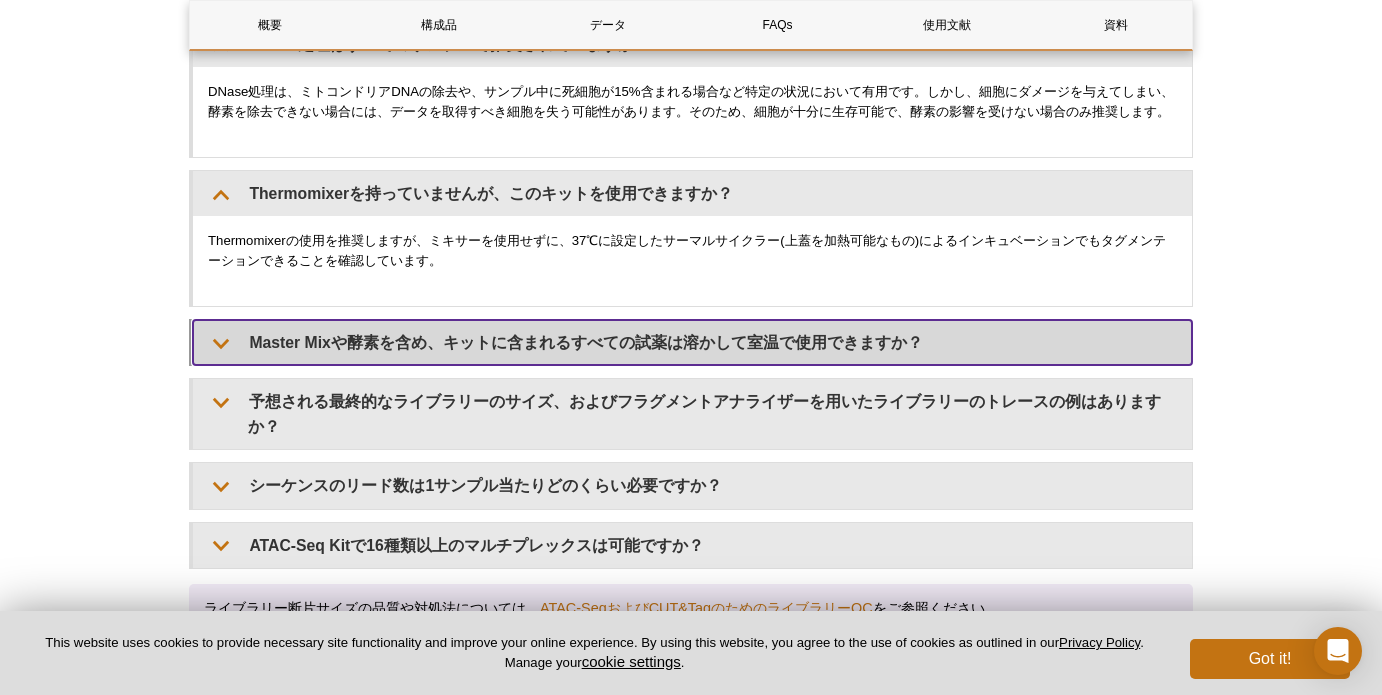click on "Master Mixや酵素を含め、キットに含まれるすべての試薬は溶かして室温で使用できますか？" at bounding box center (692, 342) 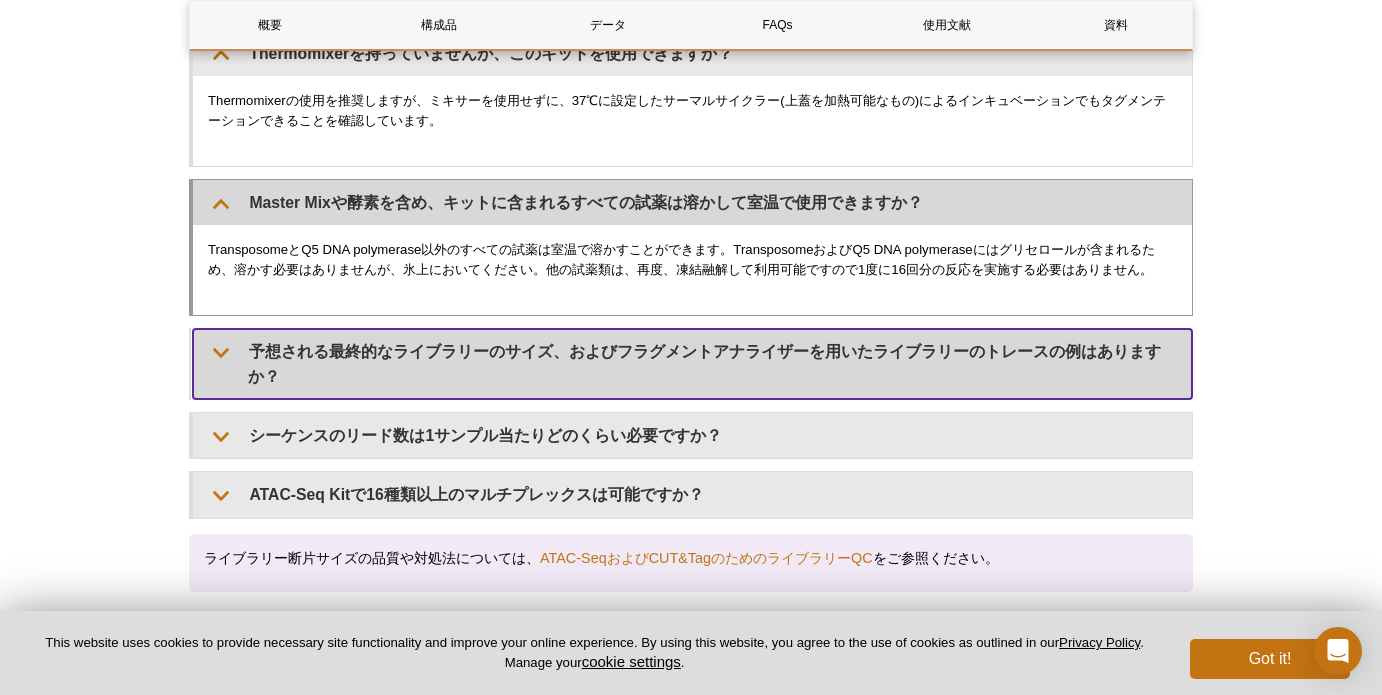 click on "予想される最終的なライブラリーのサイズ、およびフラグメントアナライザーを用いたライブラリーのトレースの例はありますか？" at bounding box center (692, 364) 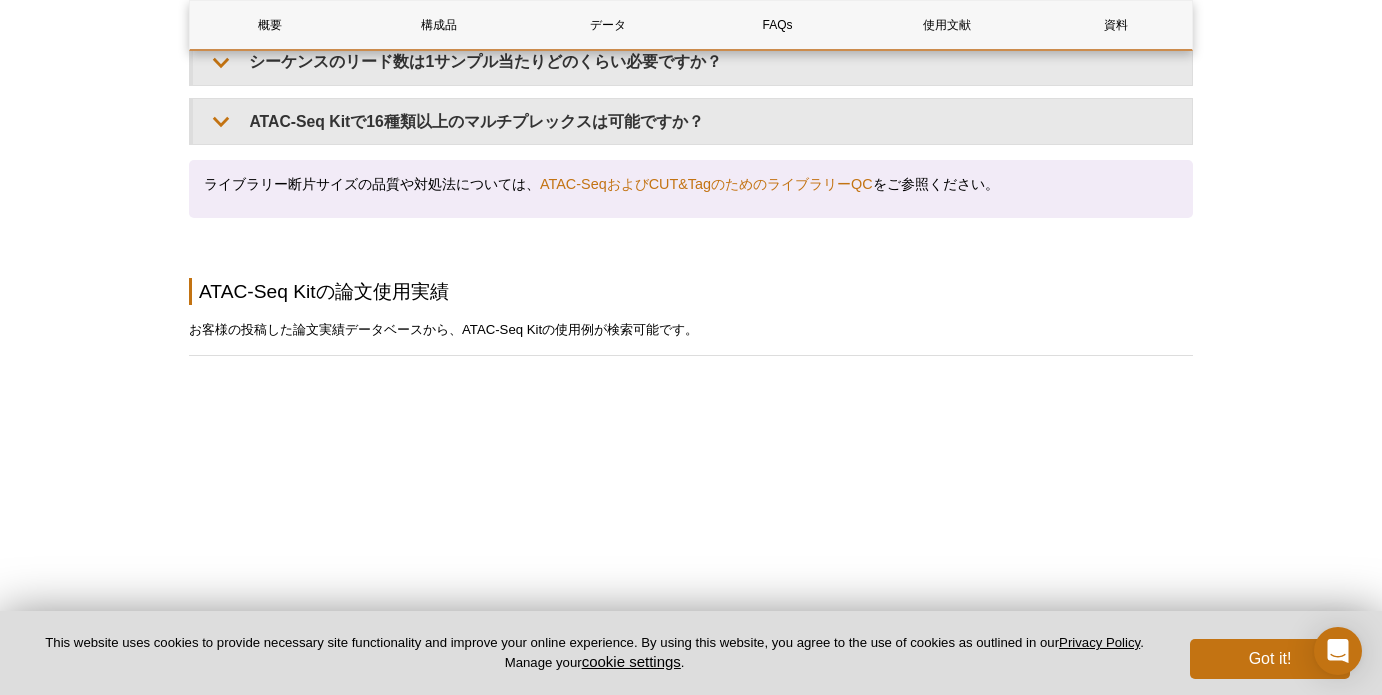 scroll, scrollTop: 6278, scrollLeft: 0, axis: vertical 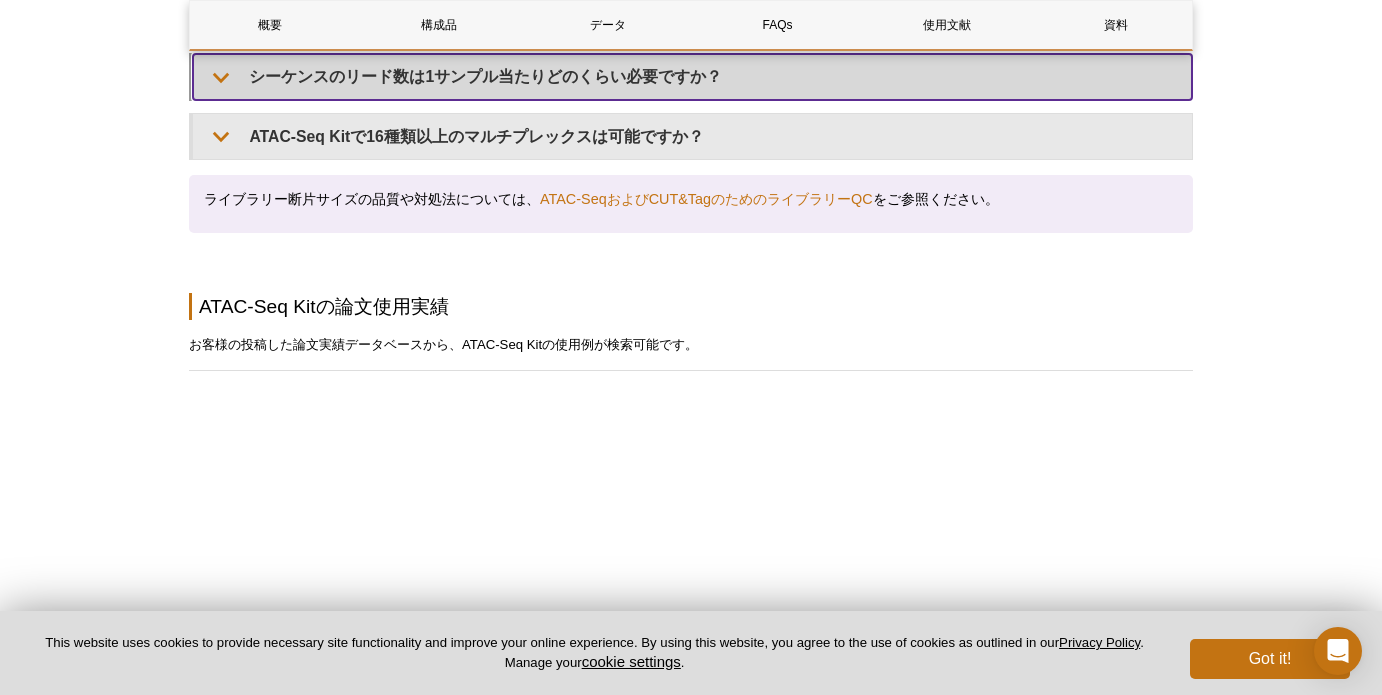 click on "シーケンスのリード数は1サンプル当たりどのくらい必要ですか？" at bounding box center (692, 76) 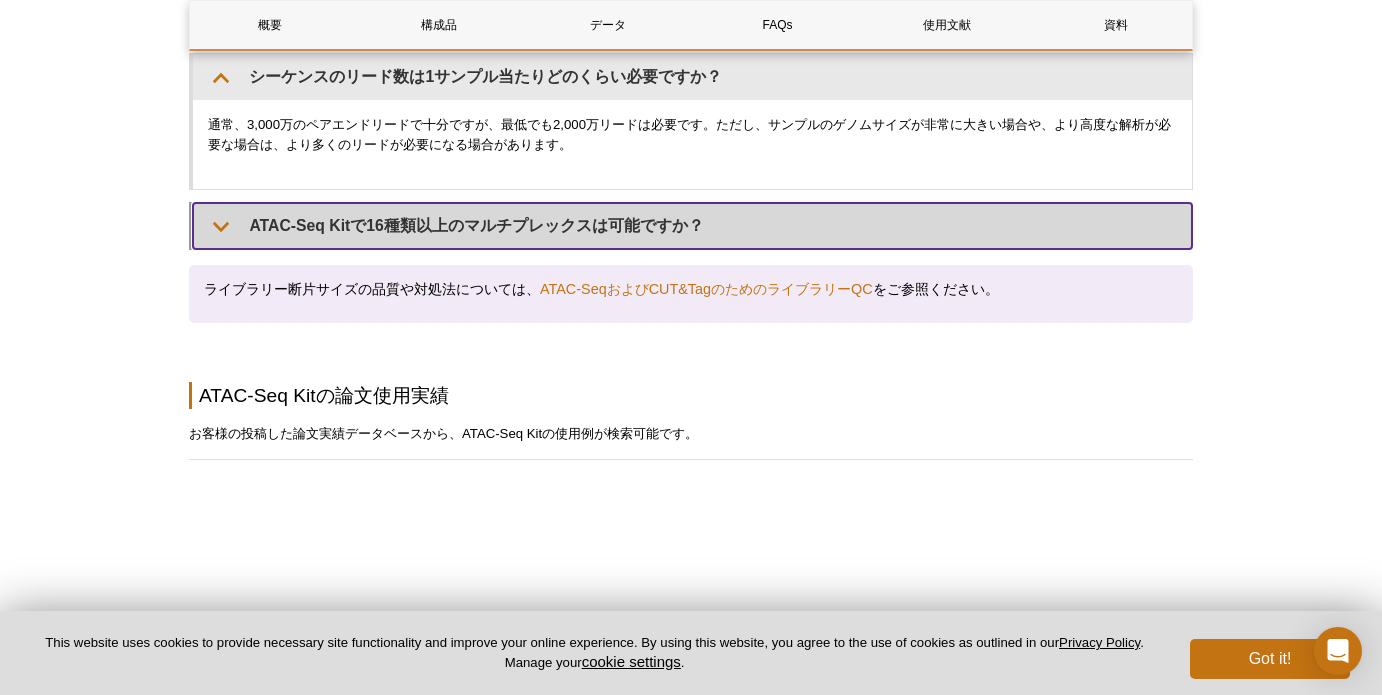 click on "ATAC-Seq Kitで16種類以上のマルチプレックスは可能ですか？" at bounding box center [692, 225] 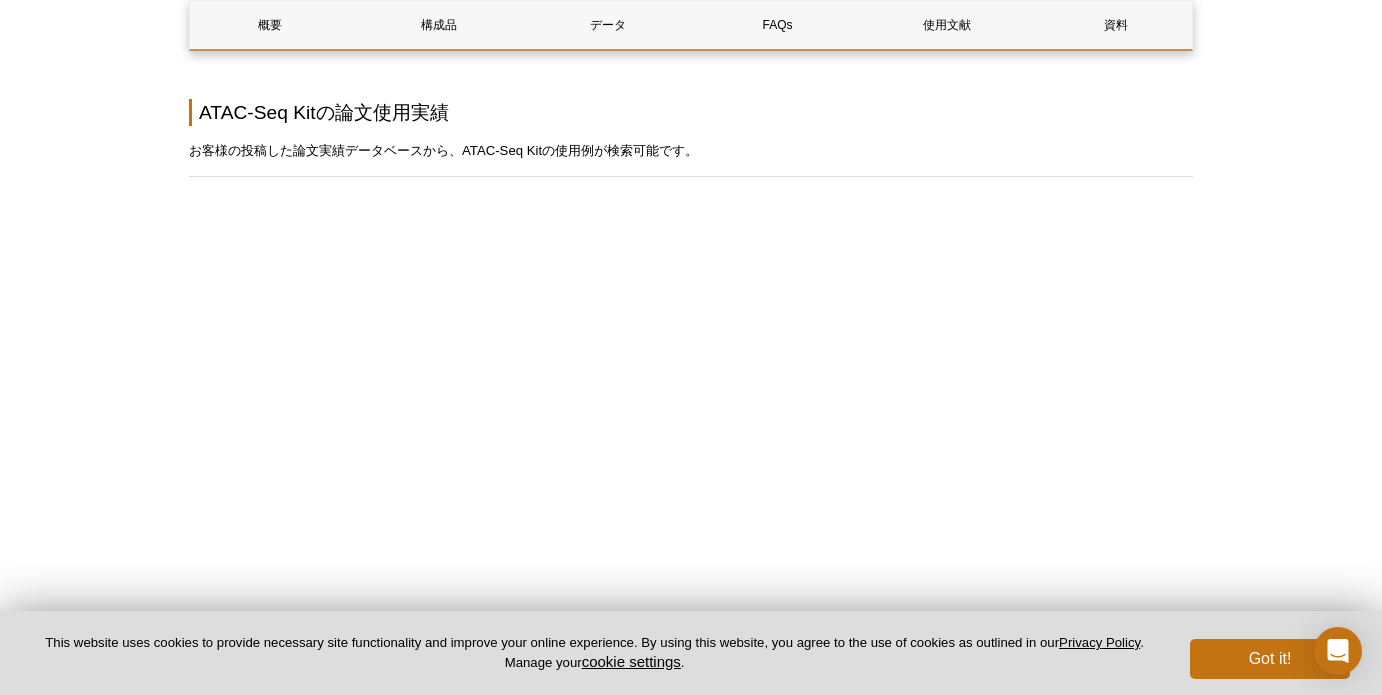 scroll, scrollTop: 6660, scrollLeft: 0, axis: vertical 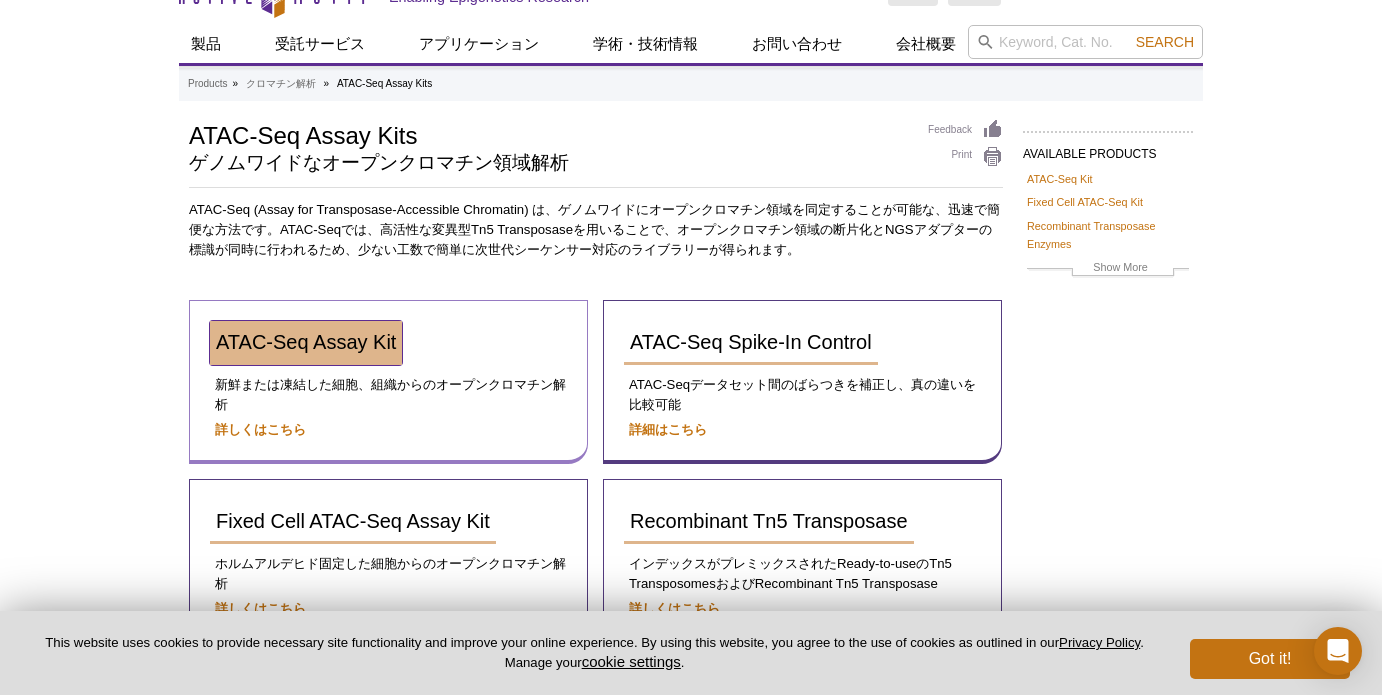 click on "ATAC-Seq Assay Kit" at bounding box center (306, 343) 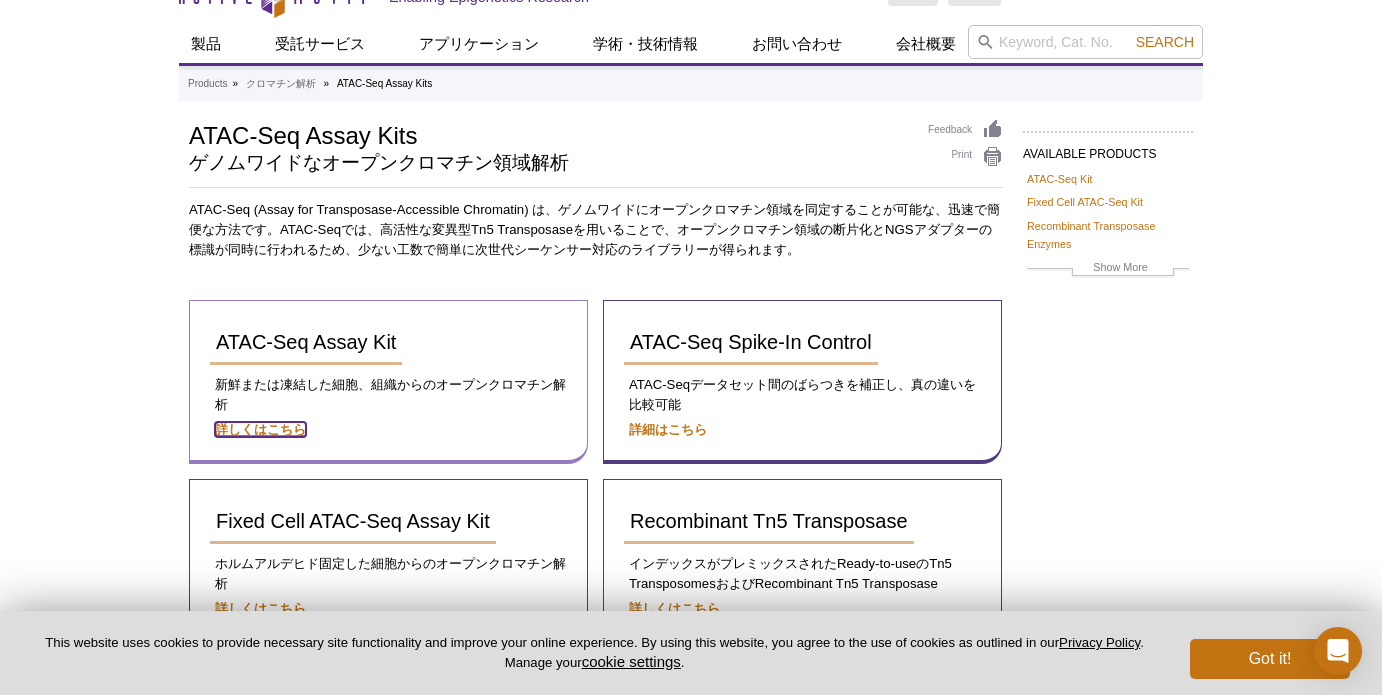 click on "詳しくはこちら" at bounding box center [260, 429] 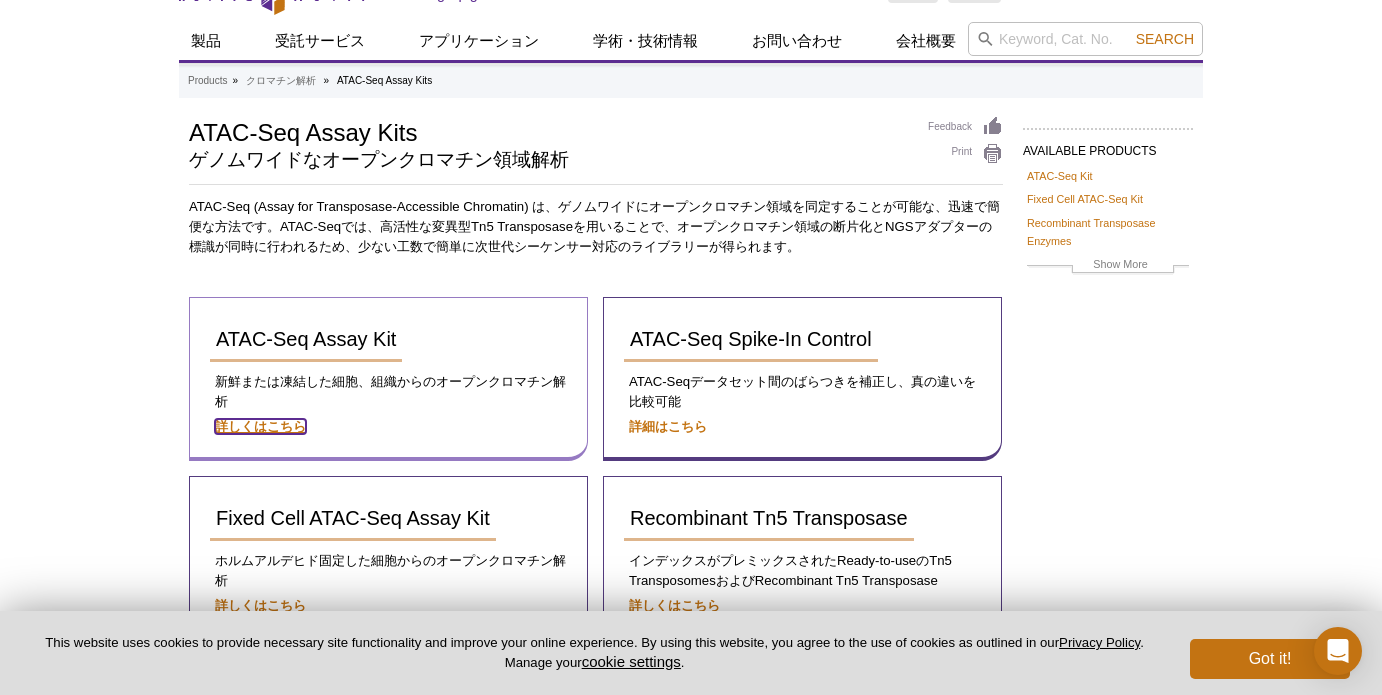scroll, scrollTop: 60, scrollLeft: 0, axis: vertical 